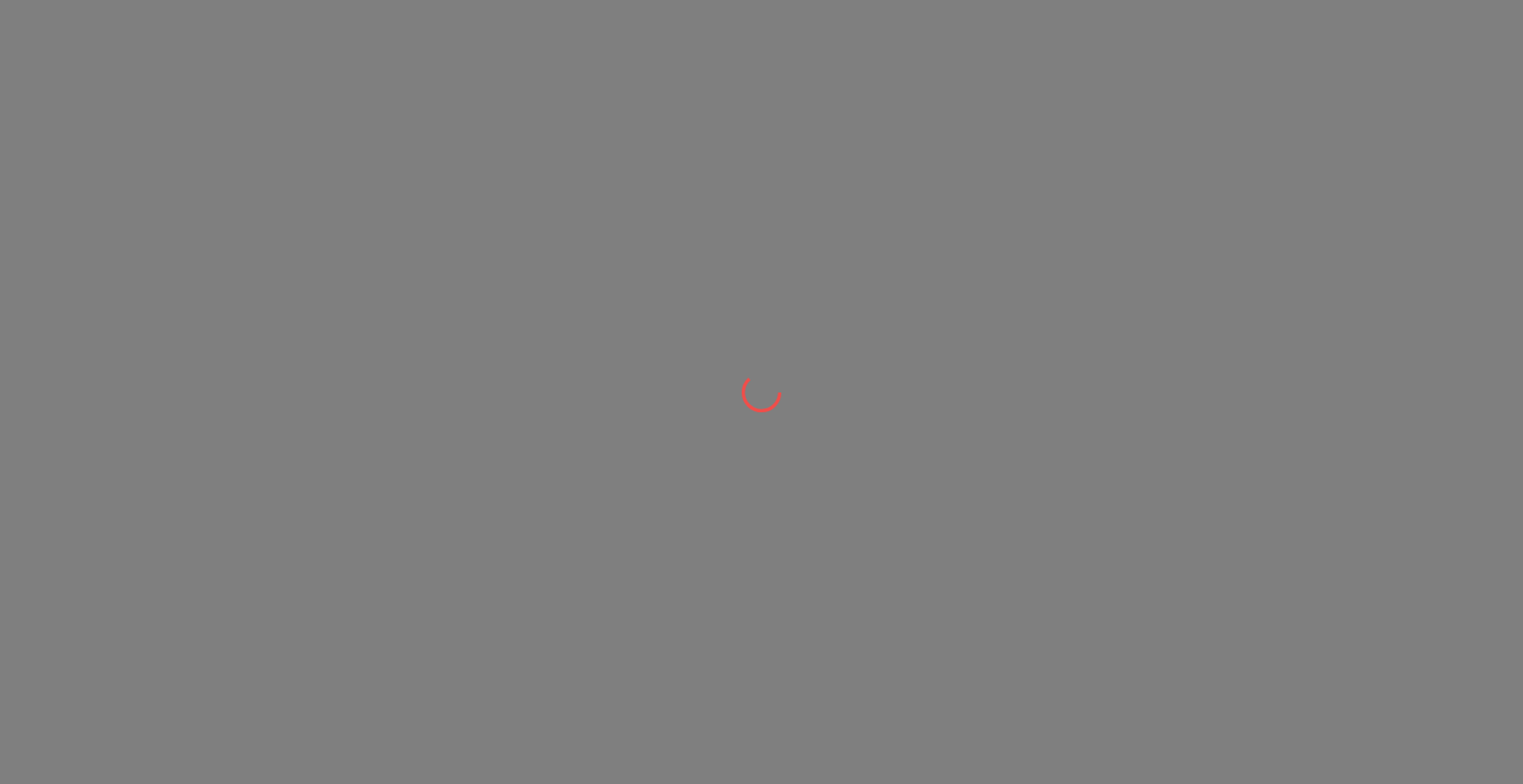 scroll, scrollTop: 0, scrollLeft: 0, axis: both 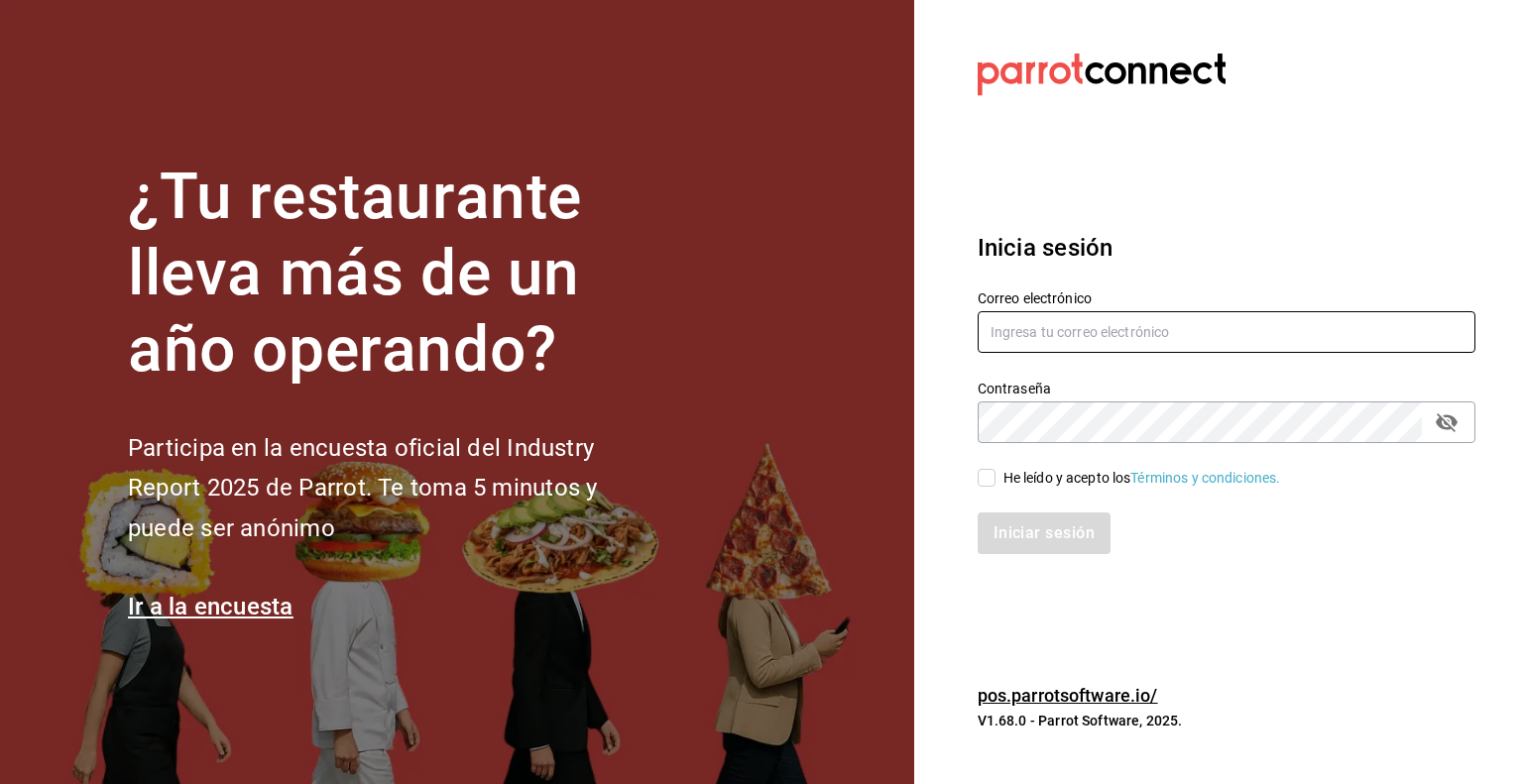 click at bounding box center [1227, 332] 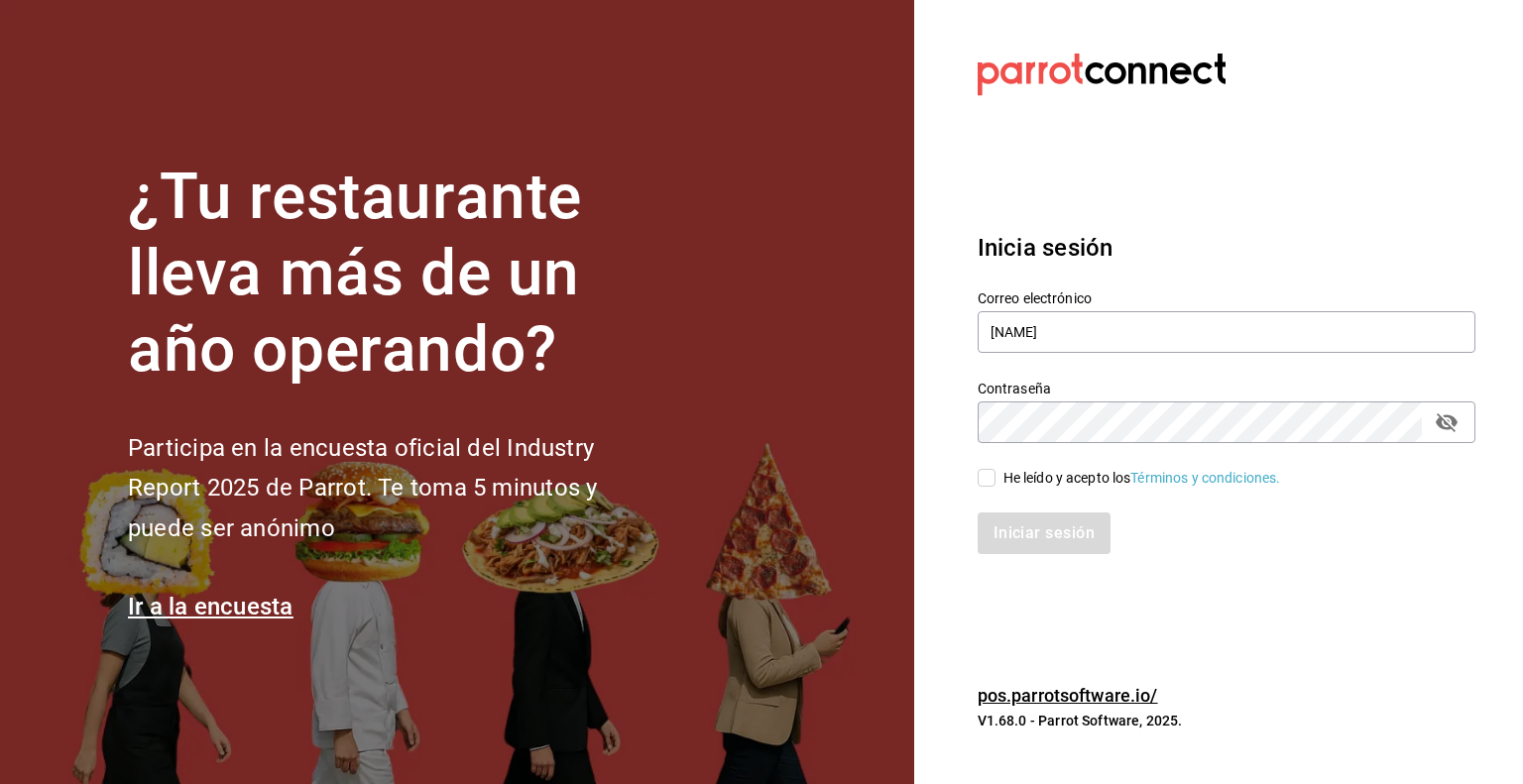 click on "[FIRST]" at bounding box center [1227, 332] 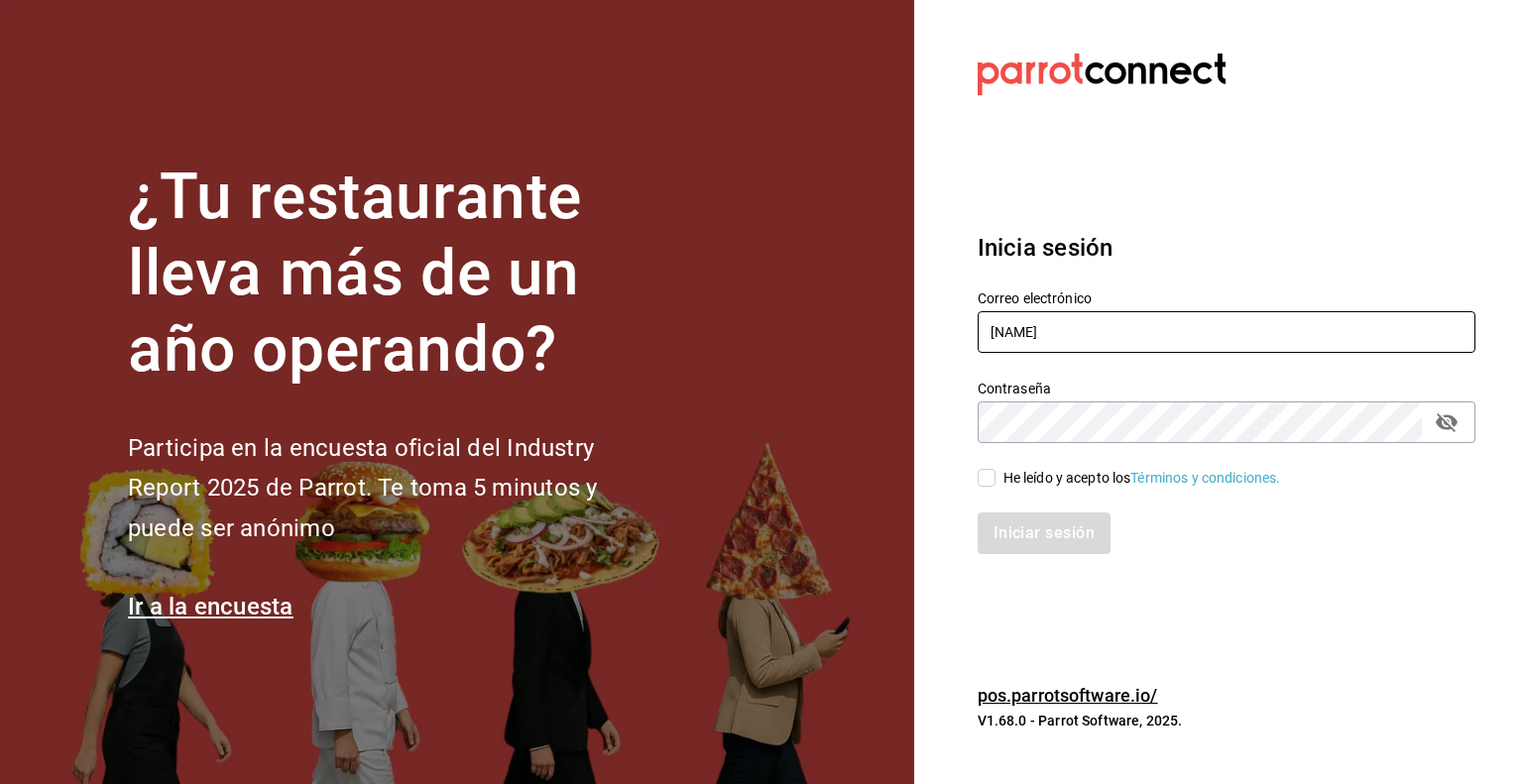 click on "[FIRST]" at bounding box center [1227, 332] 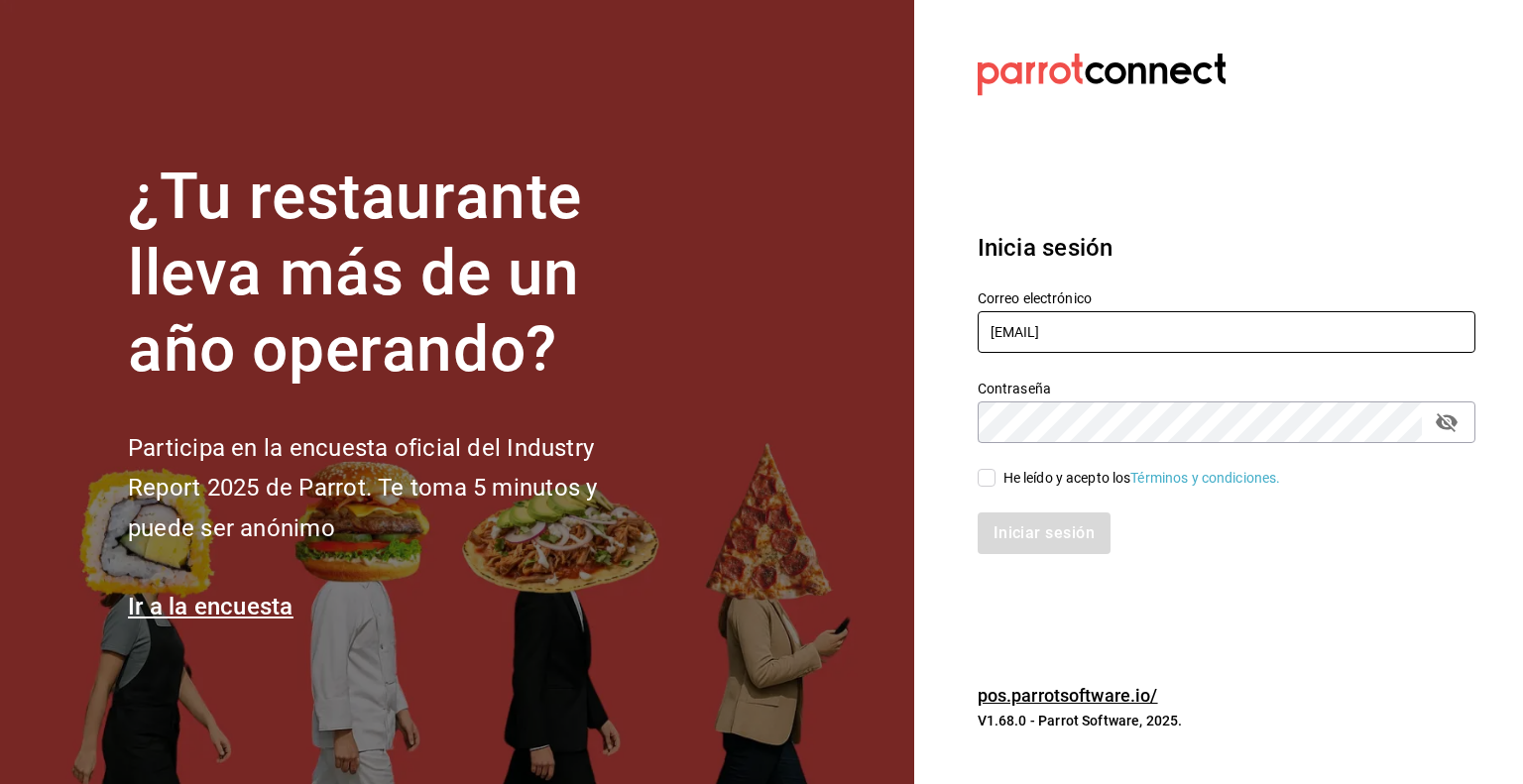 type on "daniel@gmail.com" 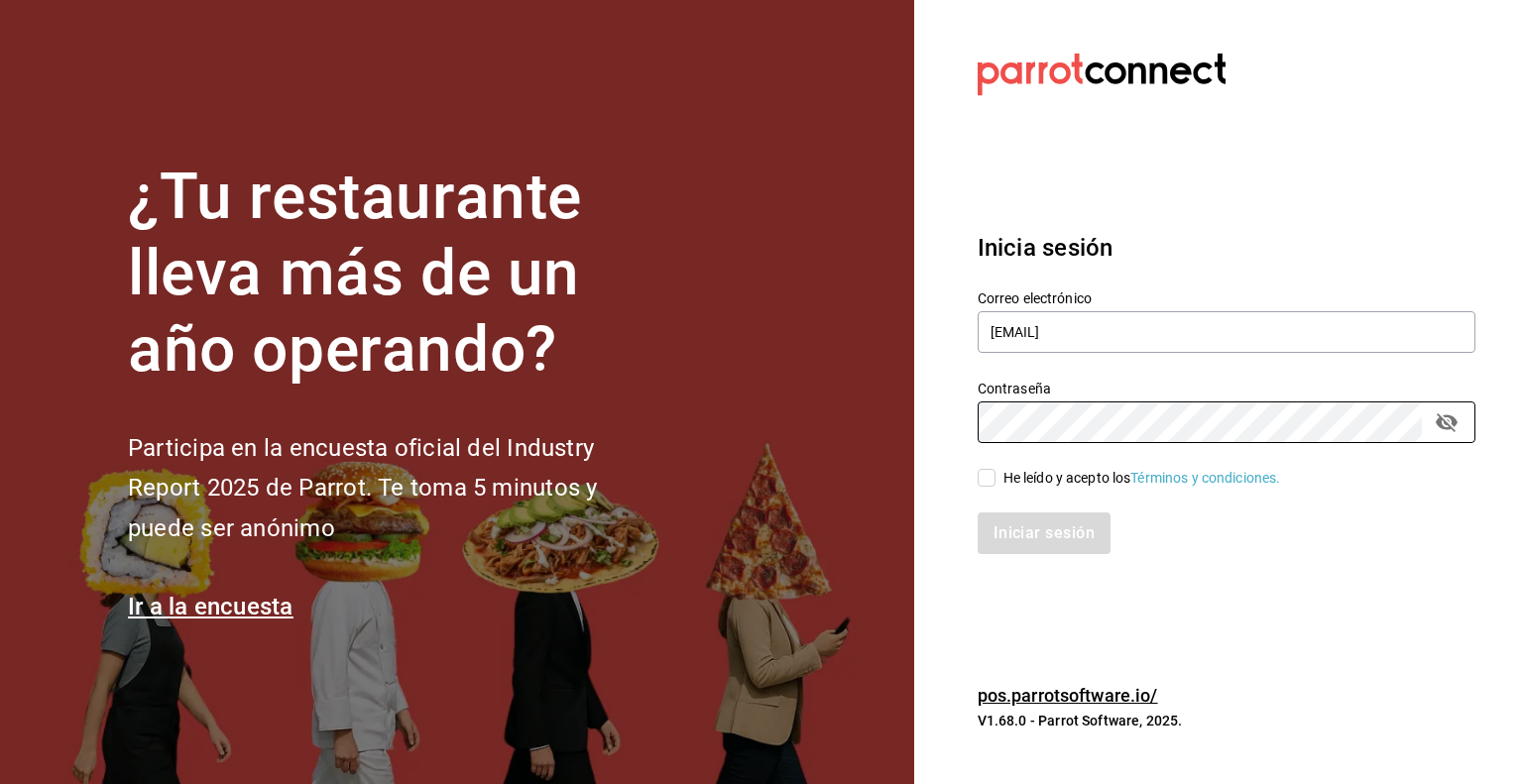 click on "He leído y acepto los  Términos y condiciones." at bounding box center [987, 478] 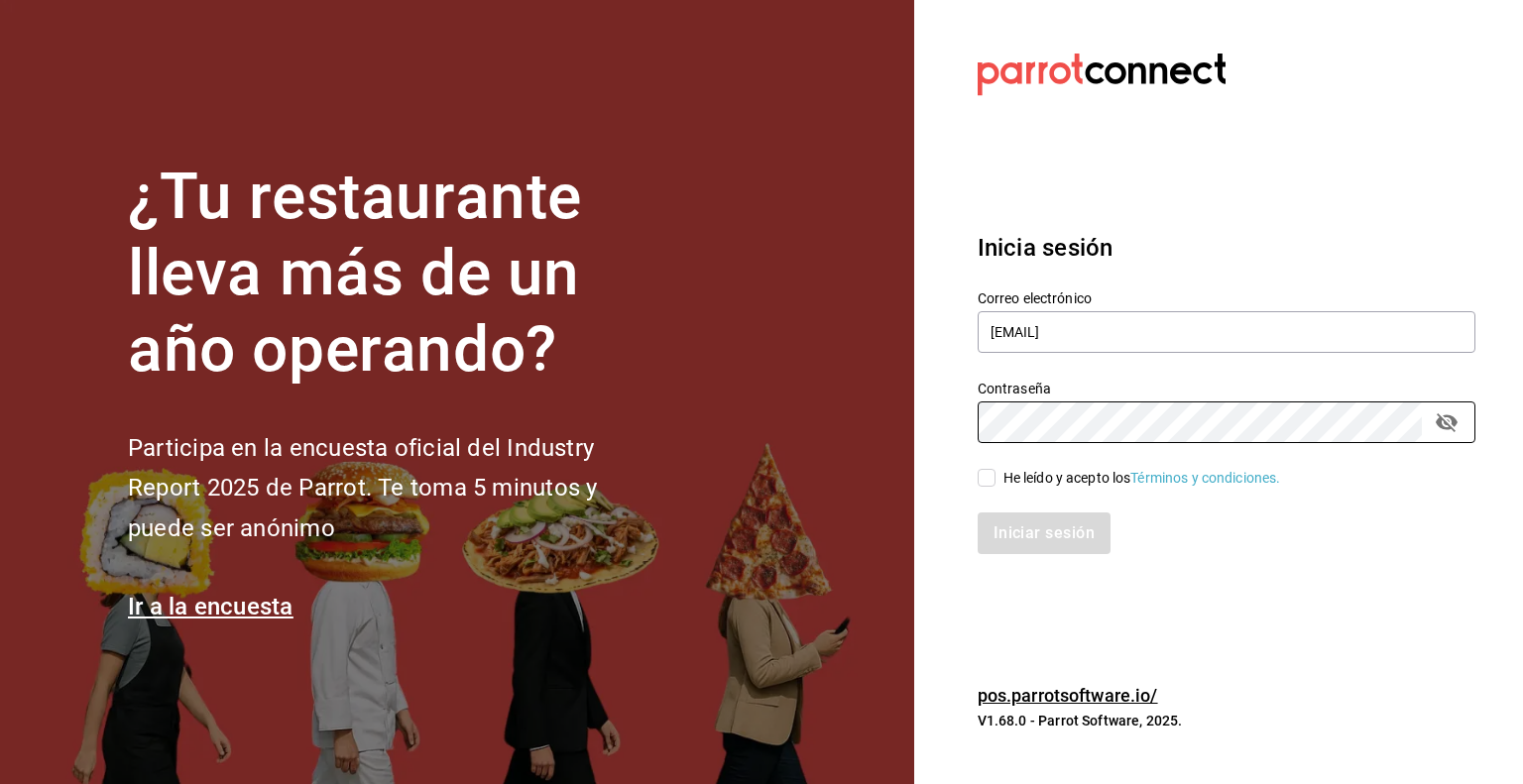 checkbox on "true" 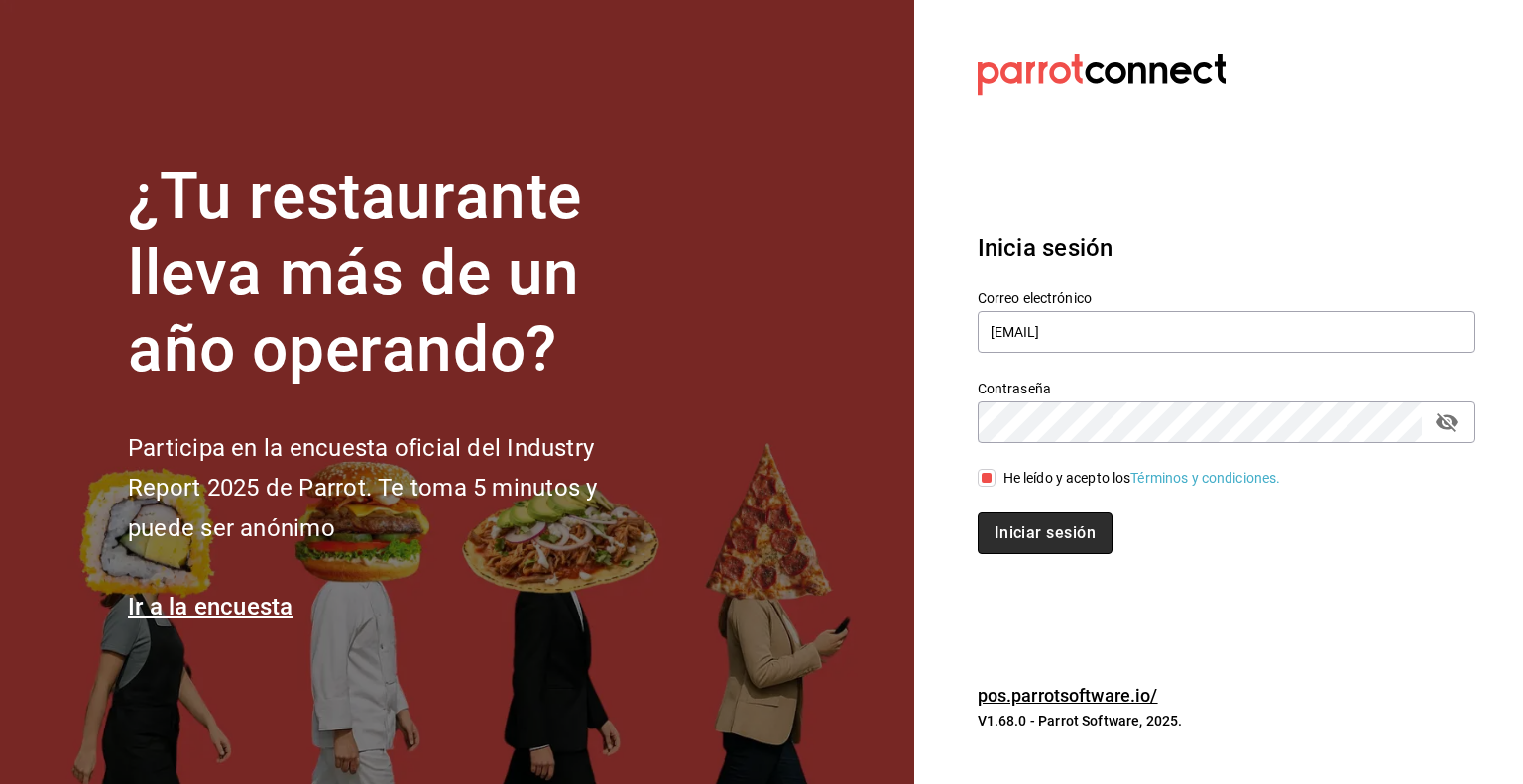 click on "Iniciar sesión" at bounding box center [1045, 533] 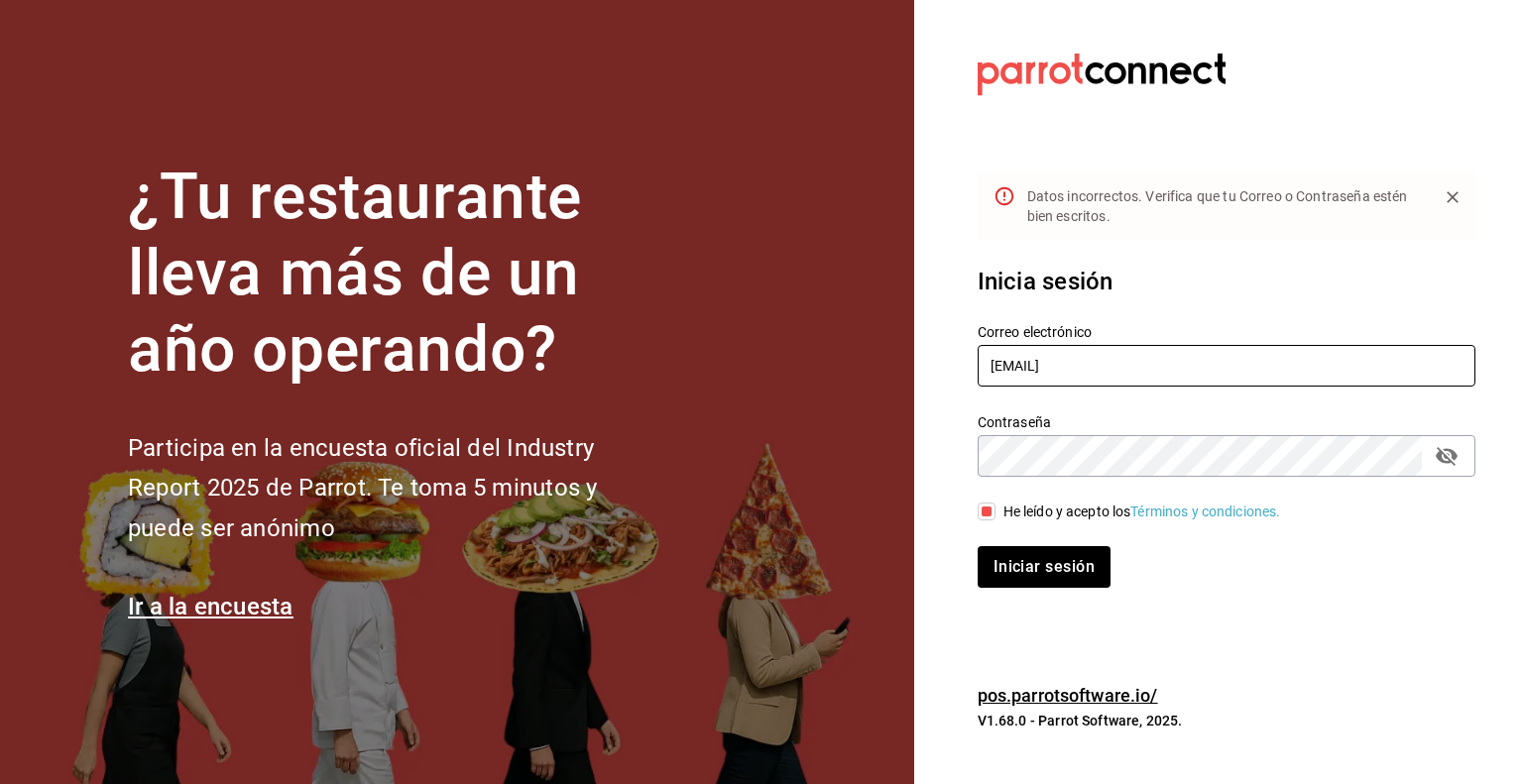 click on "daniel@gmail.com" at bounding box center [1227, 366] 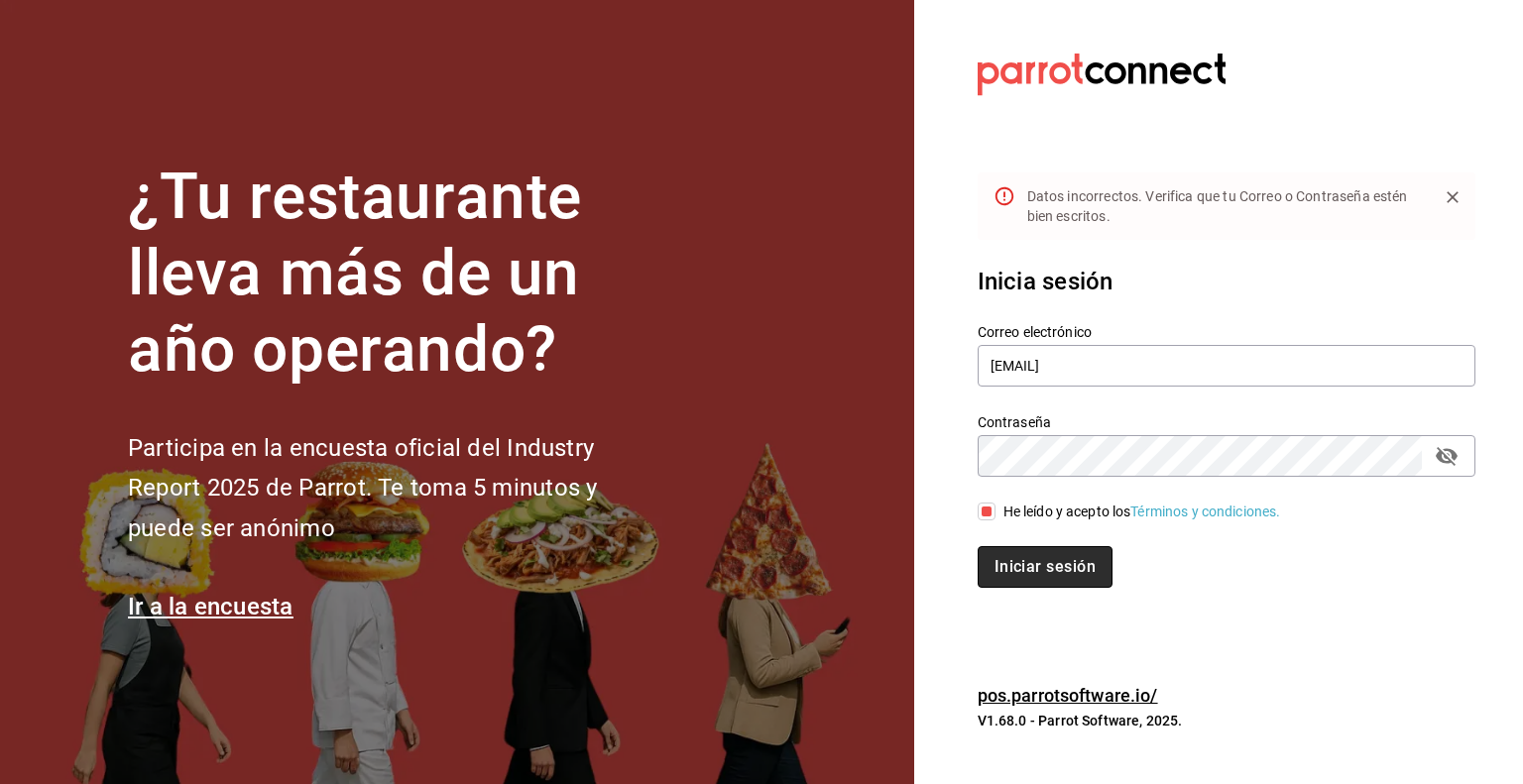 click on "Iniciar sesión" at bounding box center (1045, 567) 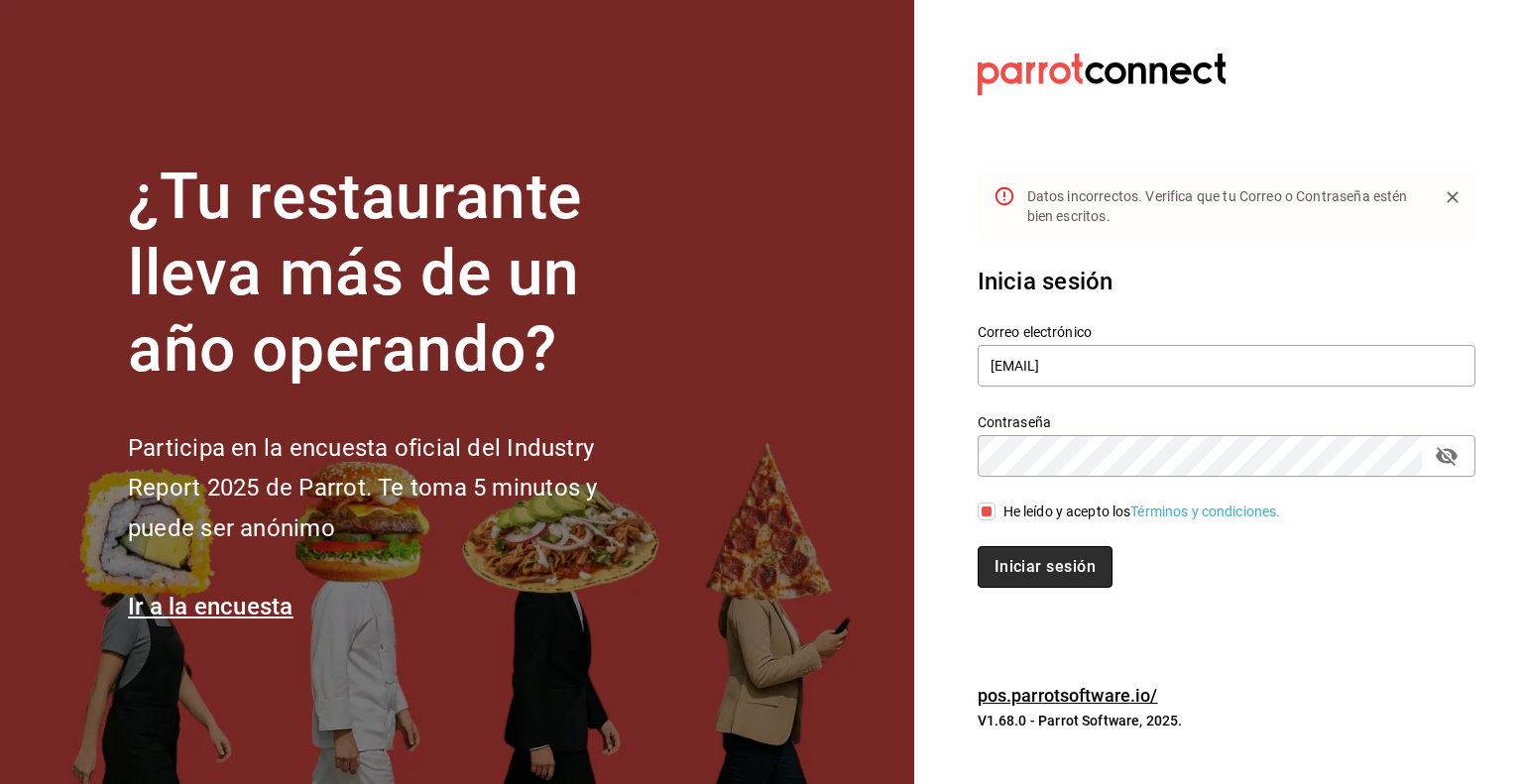 click on "Iniciar sesión" at bounding box center [1045, 567] 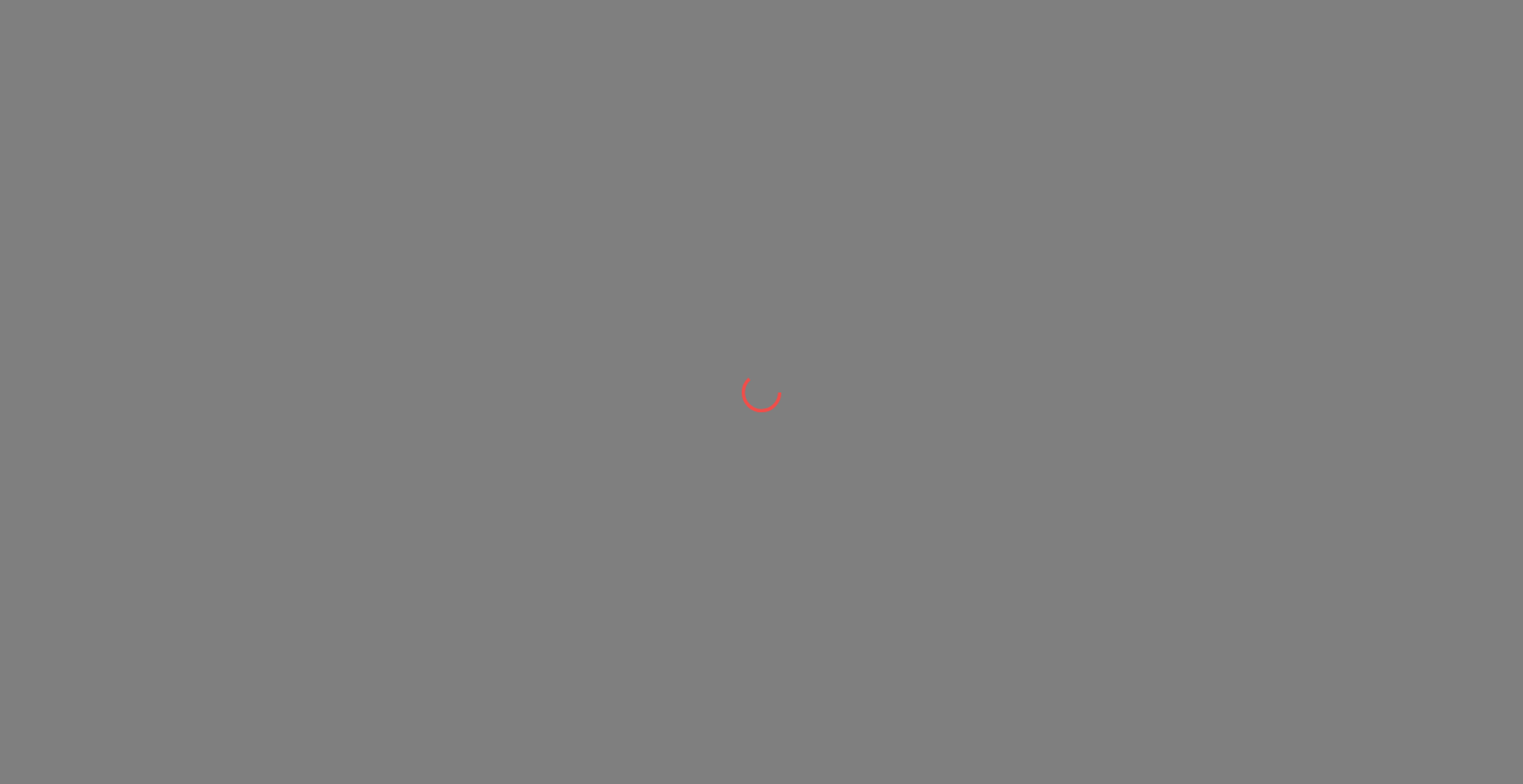 scroll, scrollTop: 0, scrollLeft: 0, axis: both 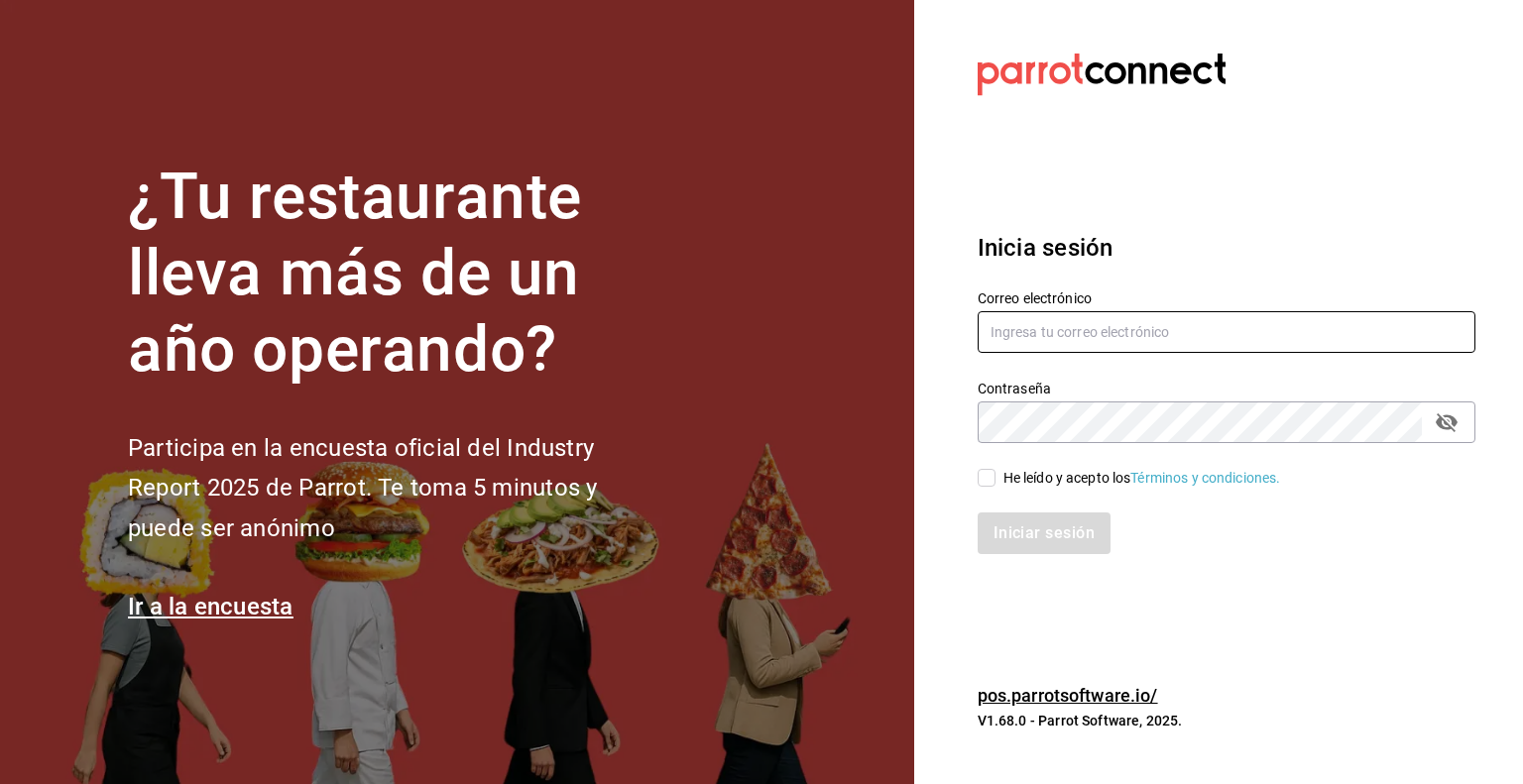 click at bounding box center [1227, 332] 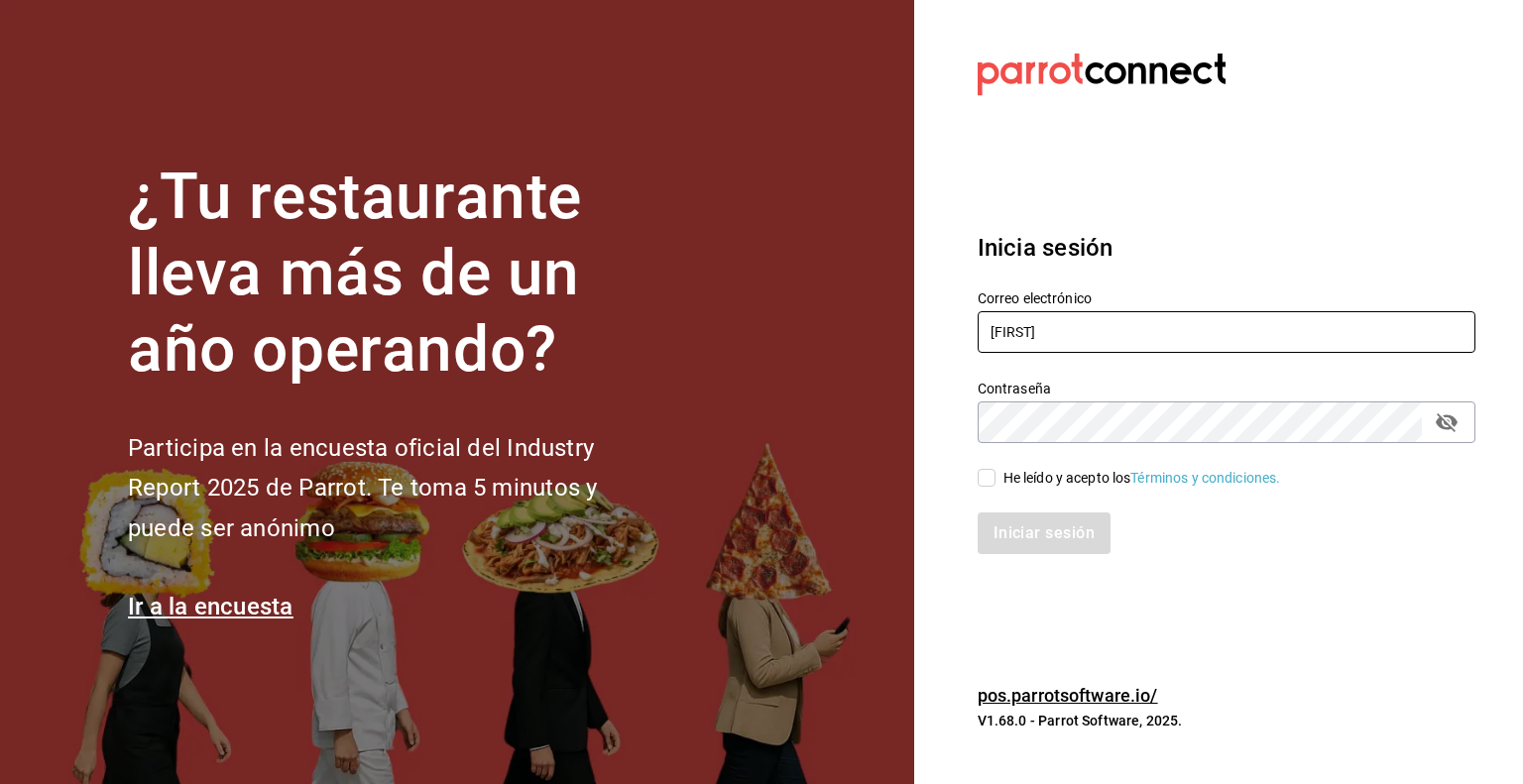 click on "[FIRST]" at bounding box center (1227, 332) 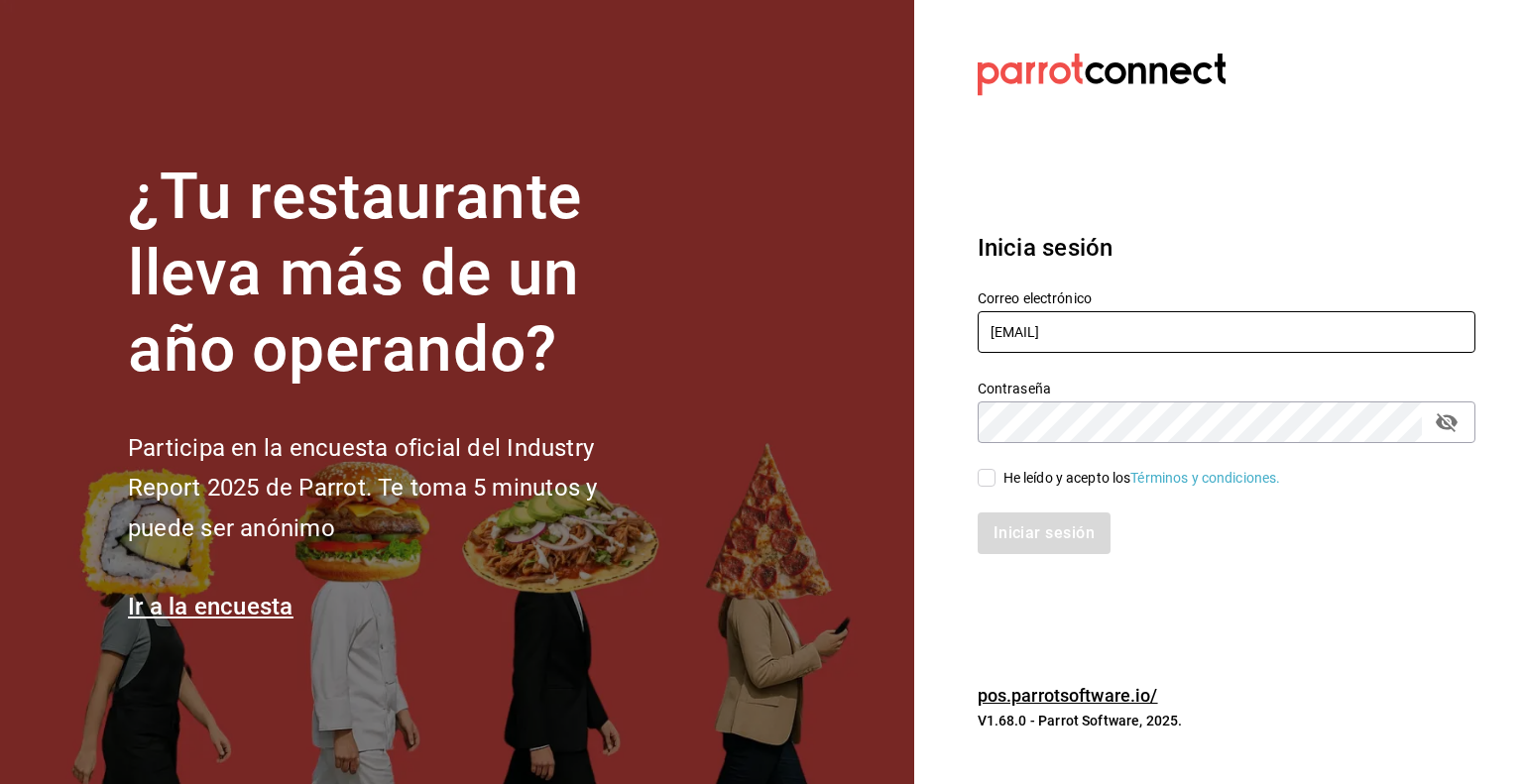 type on "[EMAIL]" 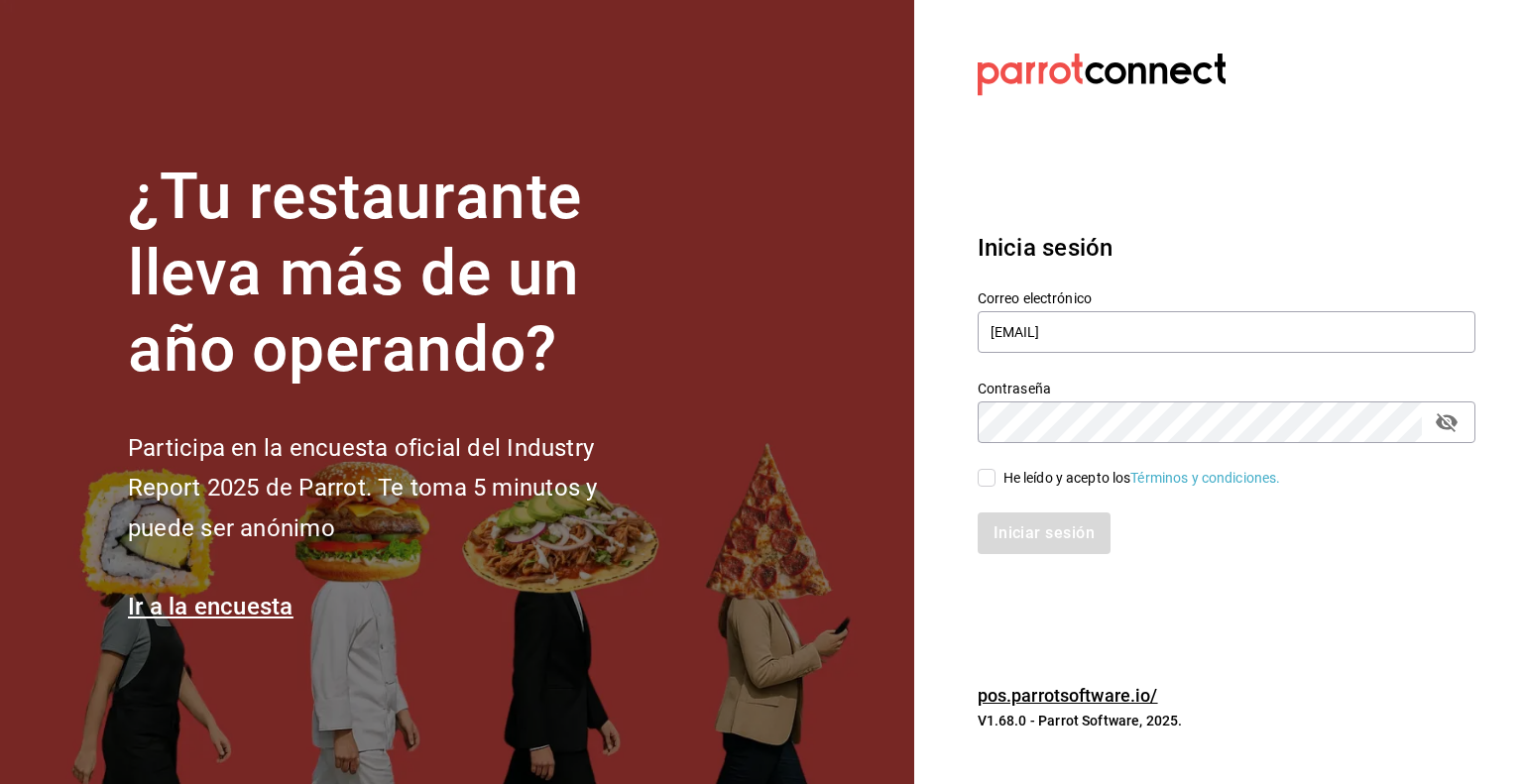 click on "He leído y acepto los  Términos y condiciones." at bounding box center [1215, 466] 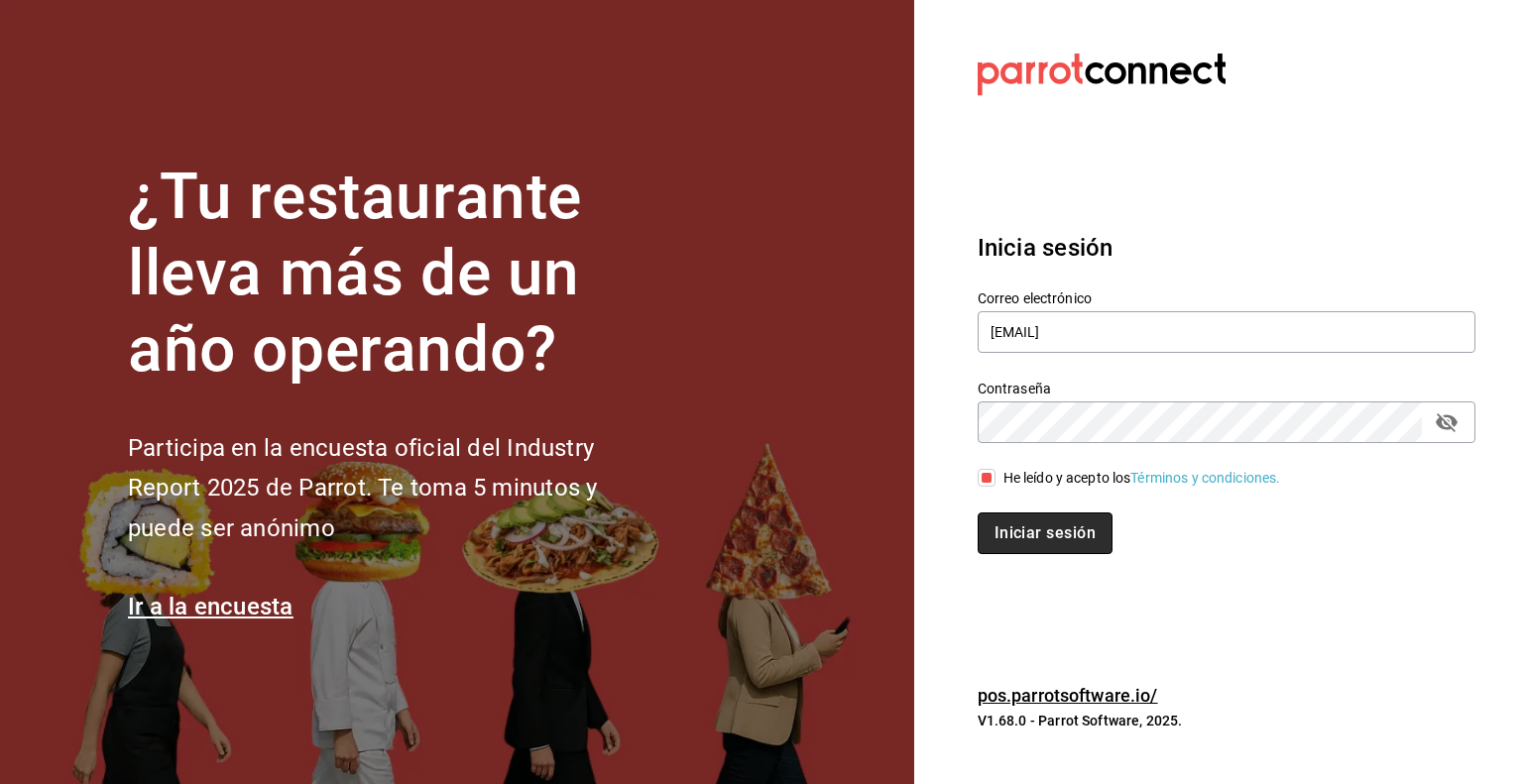 click on "Iniciar sesión" at bounding box center (1045, 533) 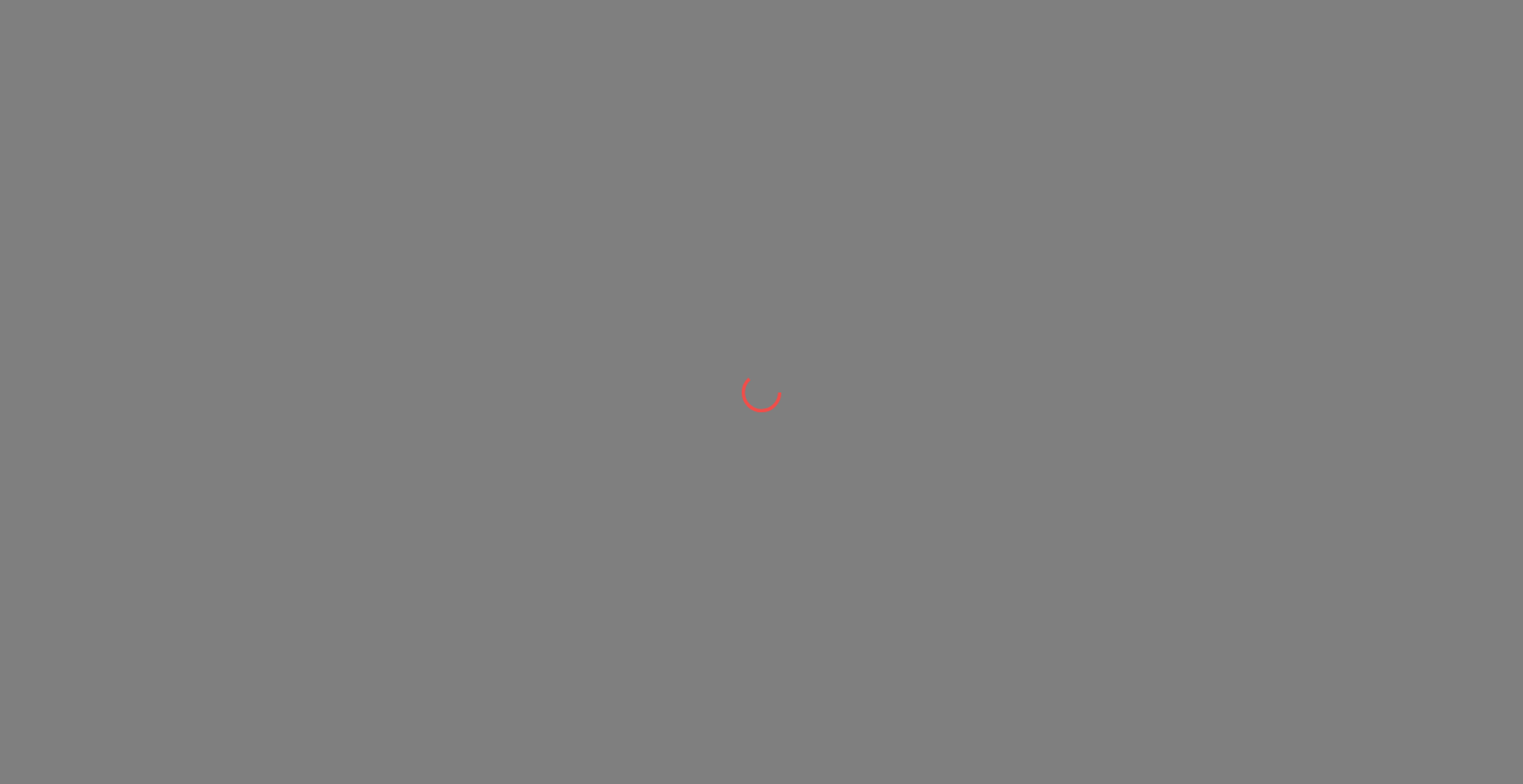 scroll, scrollTop: 0, scrollLeft: 0, axis: both 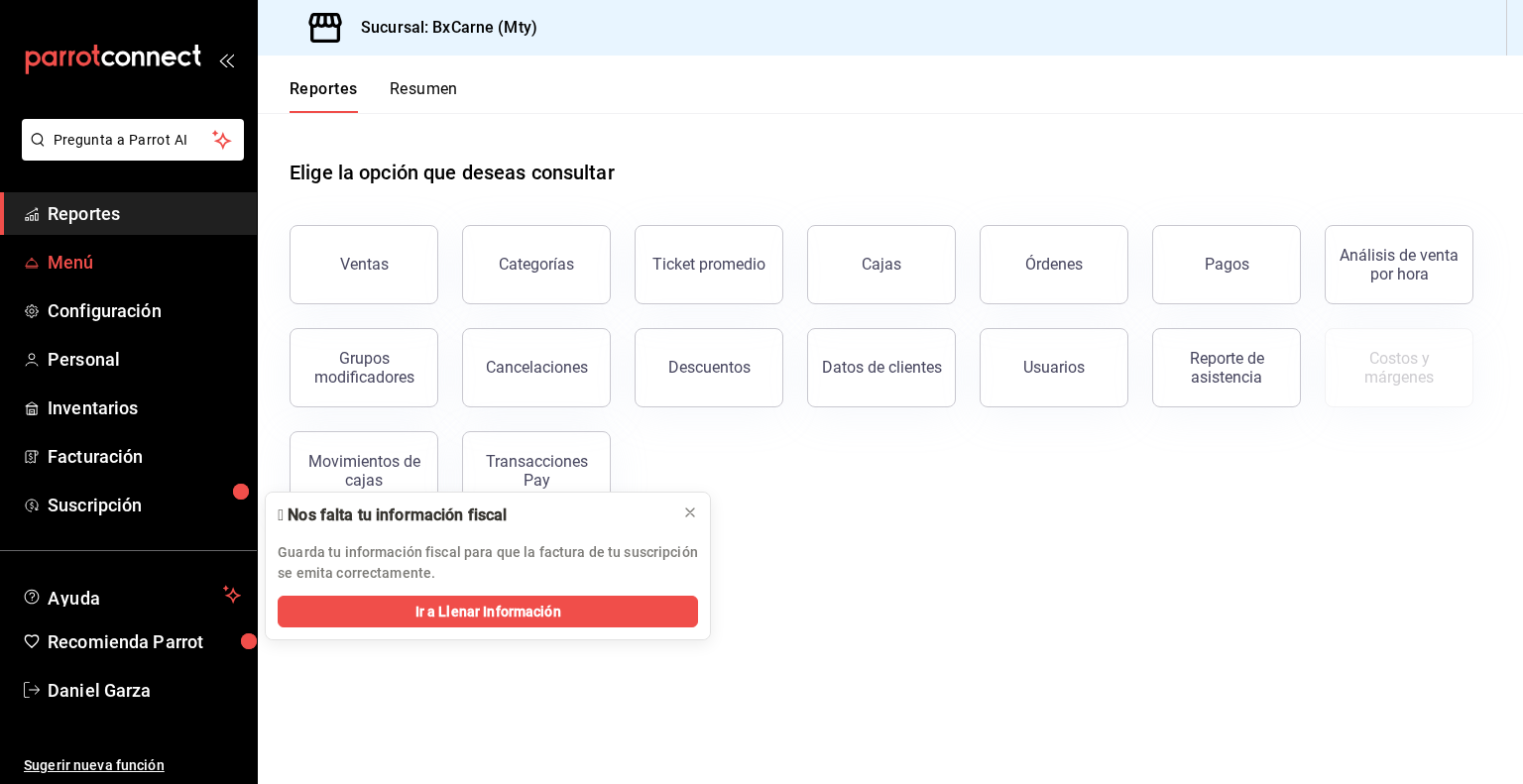 click on "Menú" at bounding box center [144, 262] 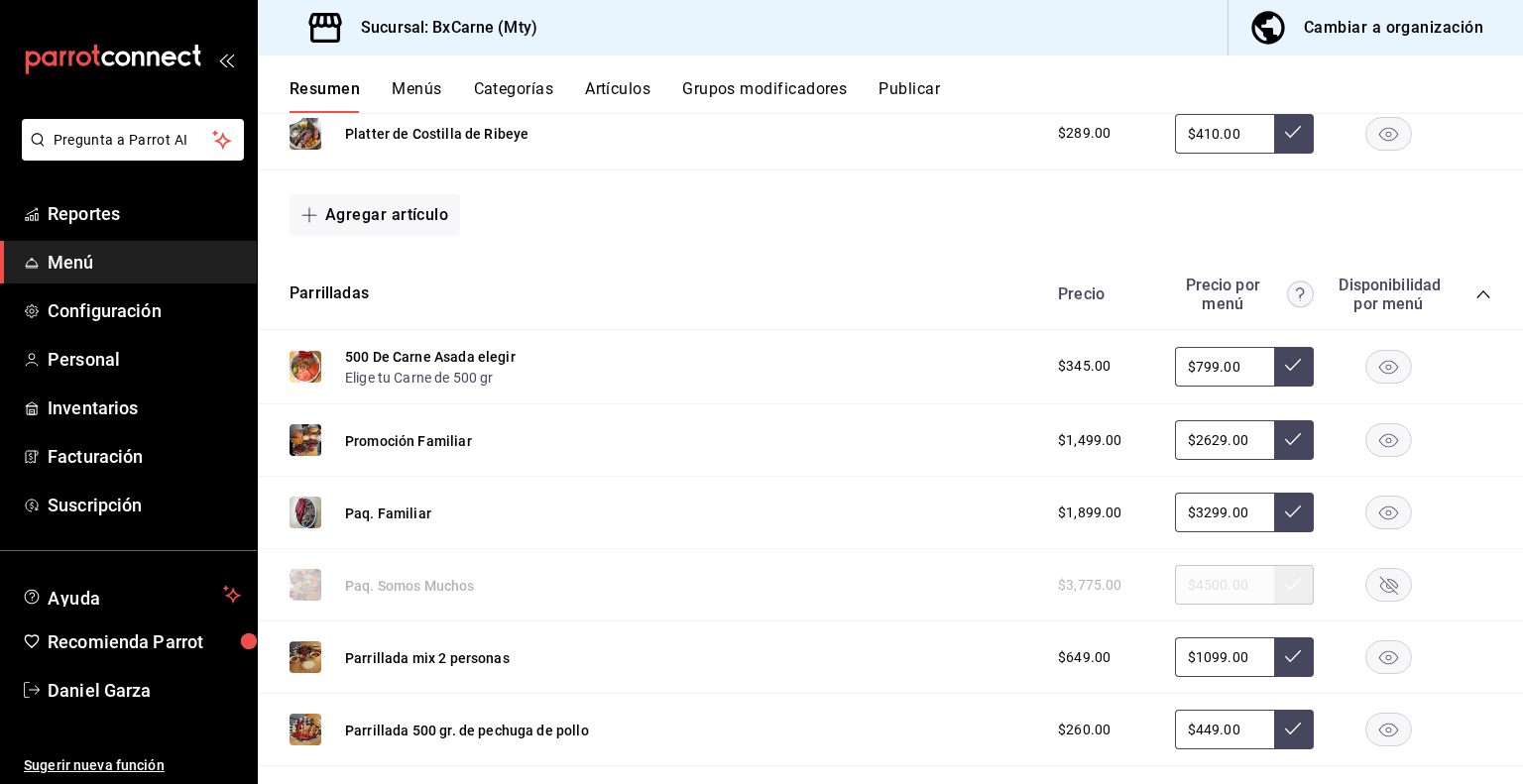 scroll, scrollTop: 892, scrollLeft: 0, axis: vertical 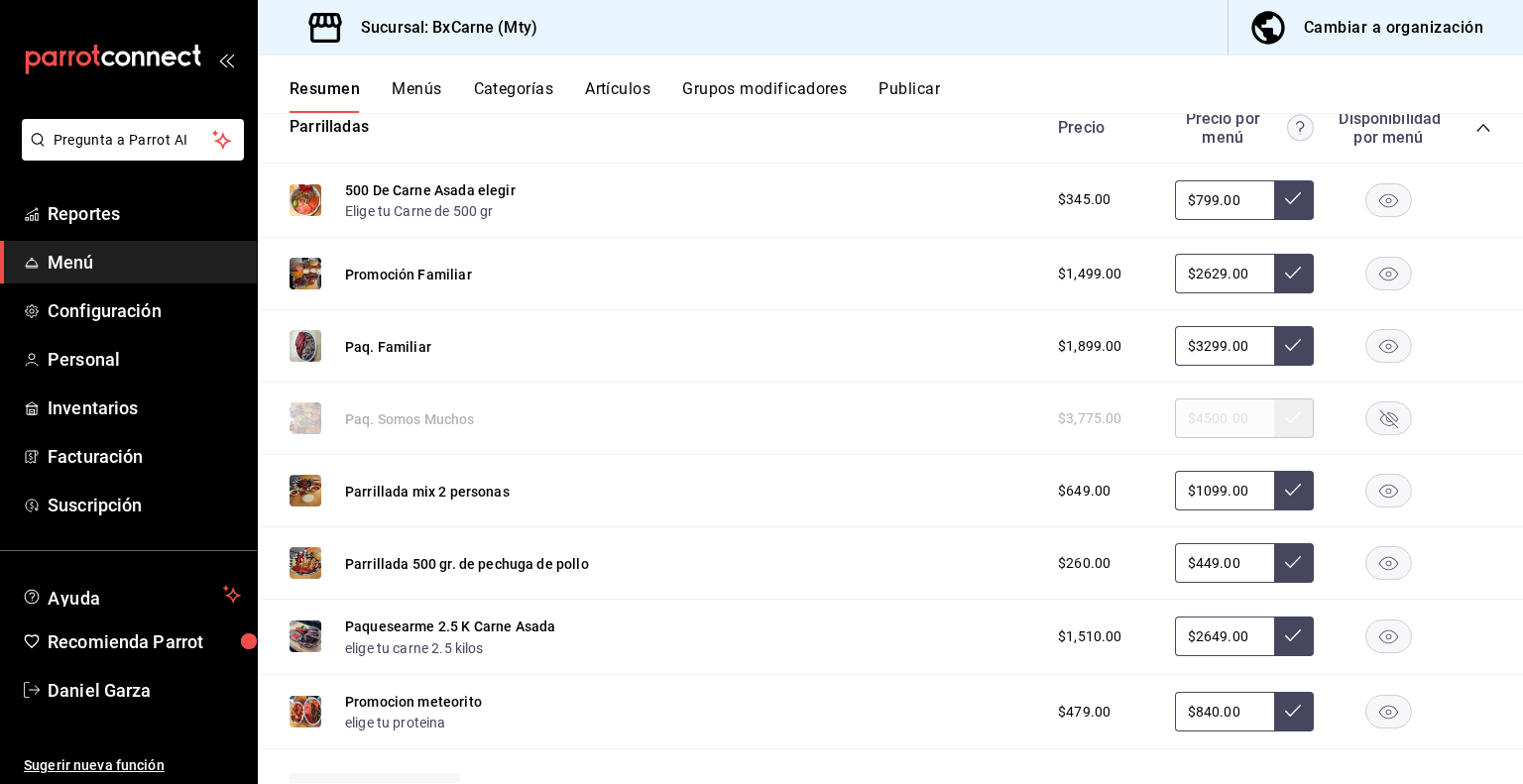 click on "$799.00" at bounding box center (1225, 200) 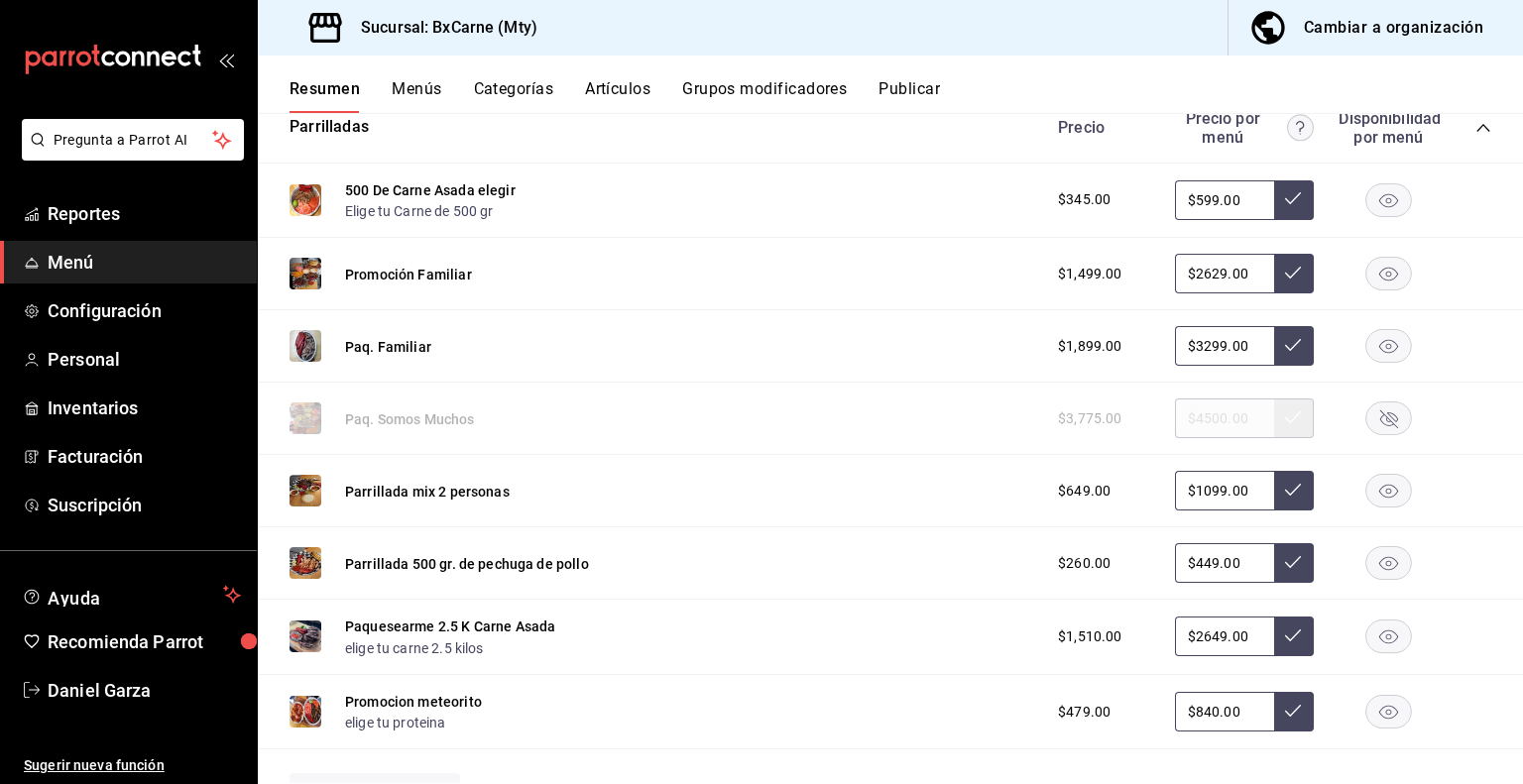 type on "$599.00" 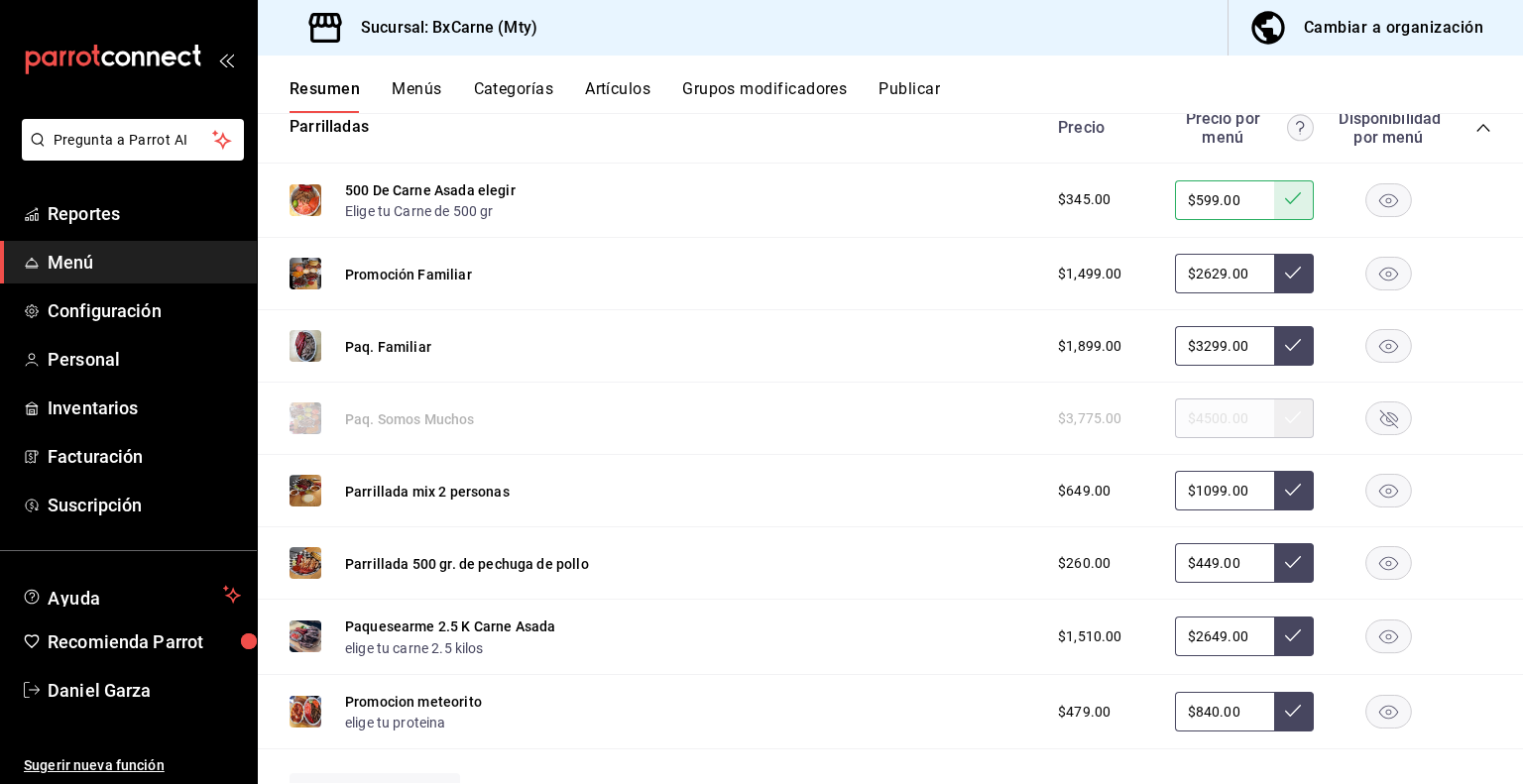 click on "Paq. Somos Muchos $3,775.00 $4500.00" at bounding box center [890, 418] 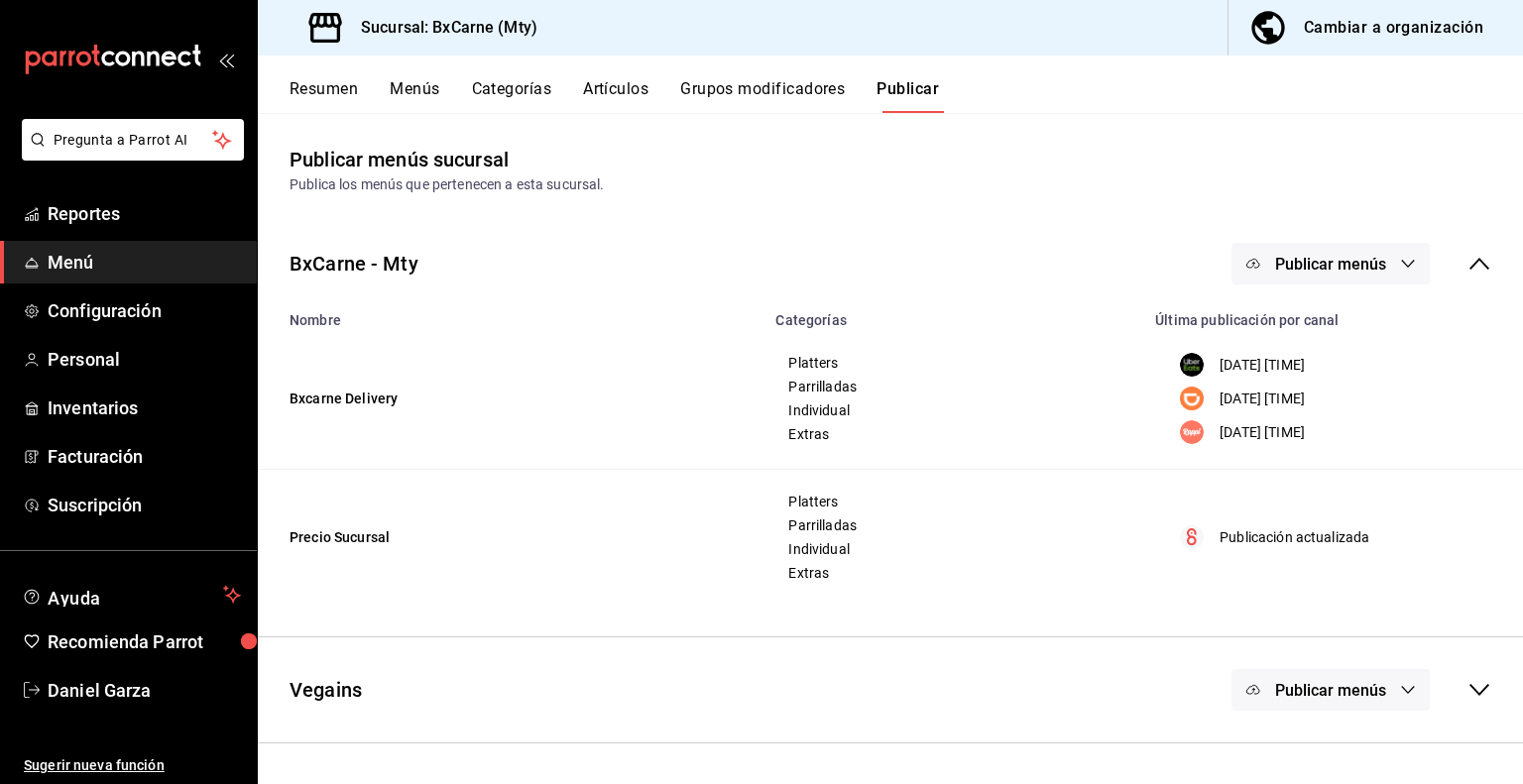 click on "Publicar menús" at bounding box center (1331, 264) 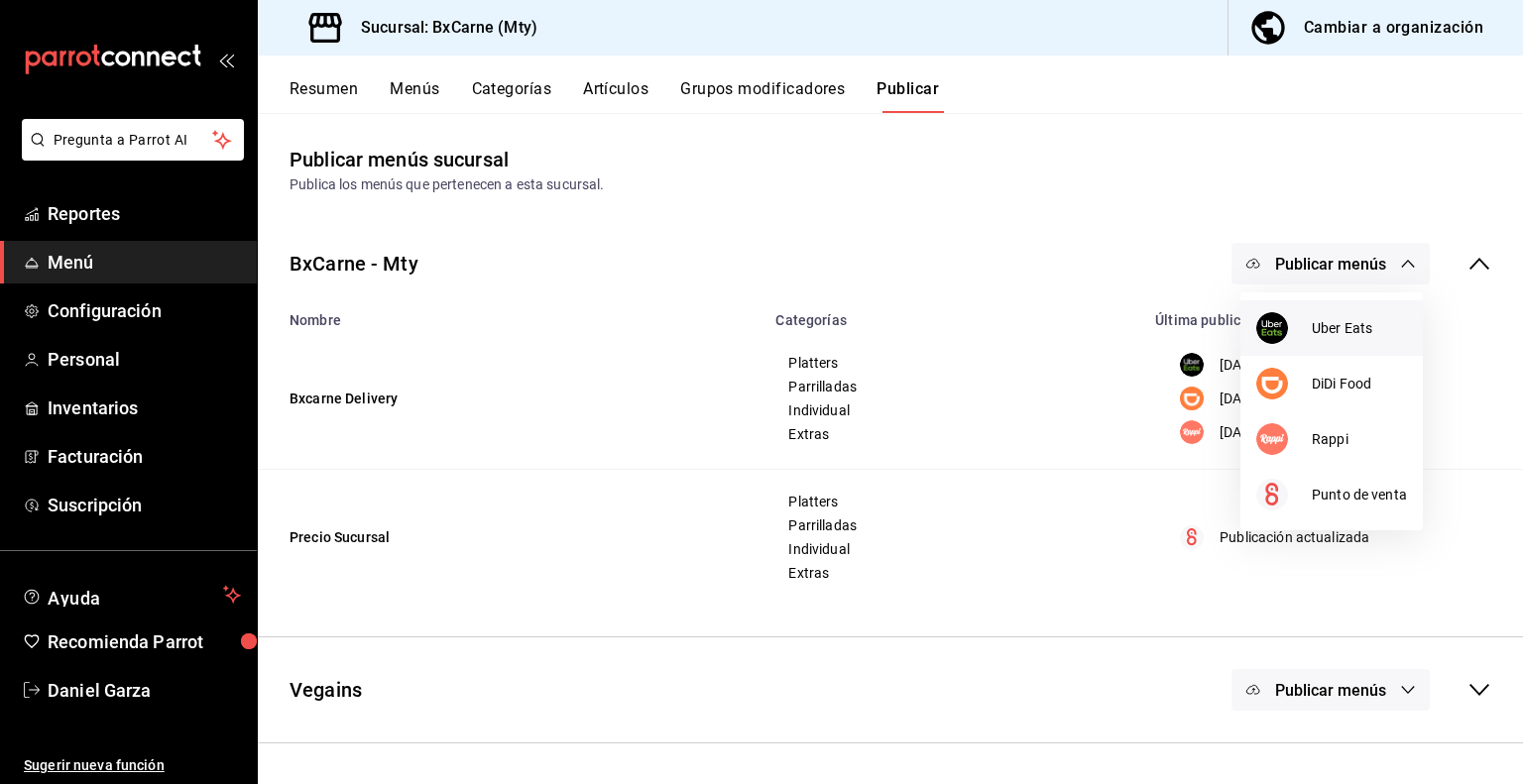 click at bounding box center (1284, 328) 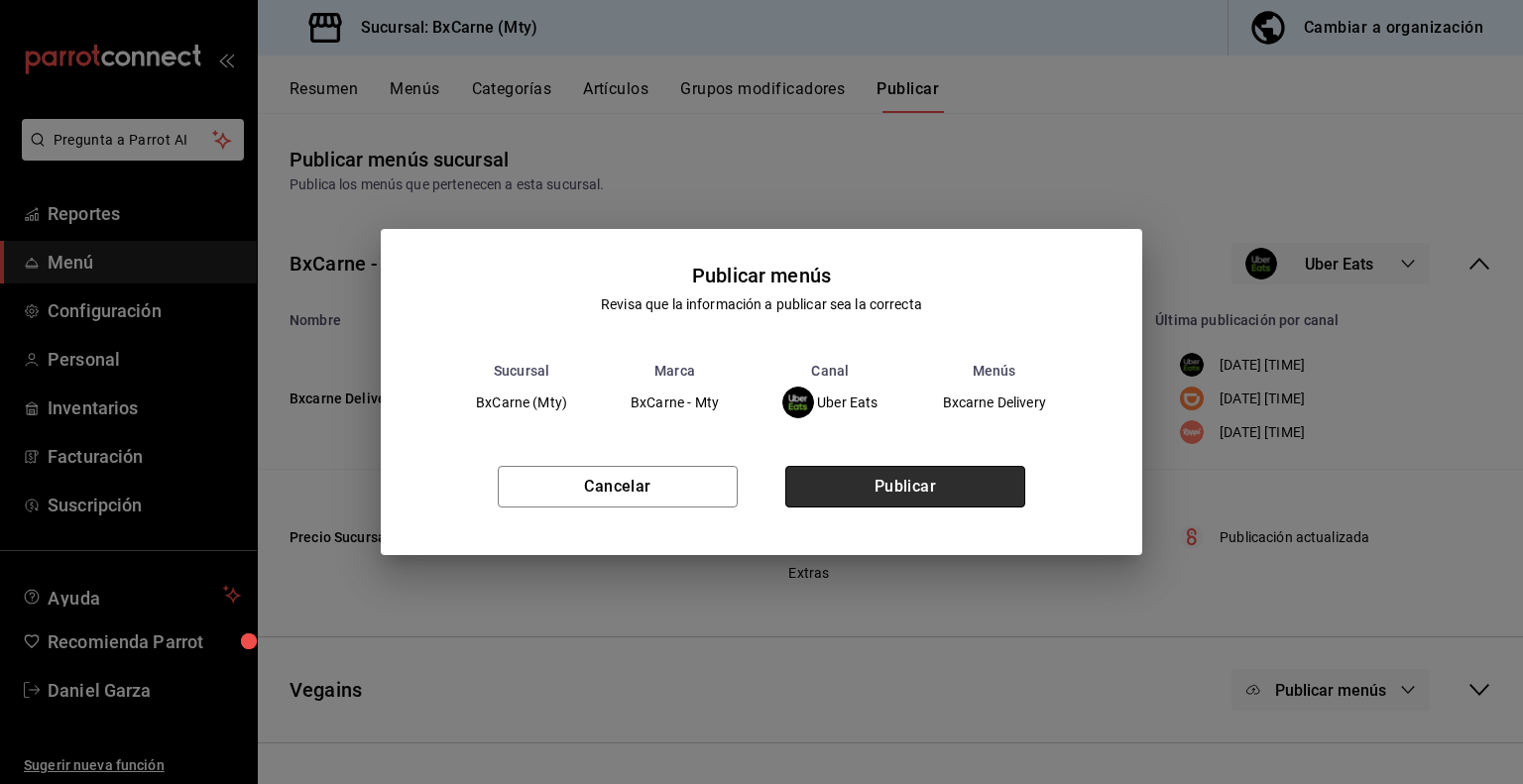 click on "Publicar" at bounding box center (905, 487) 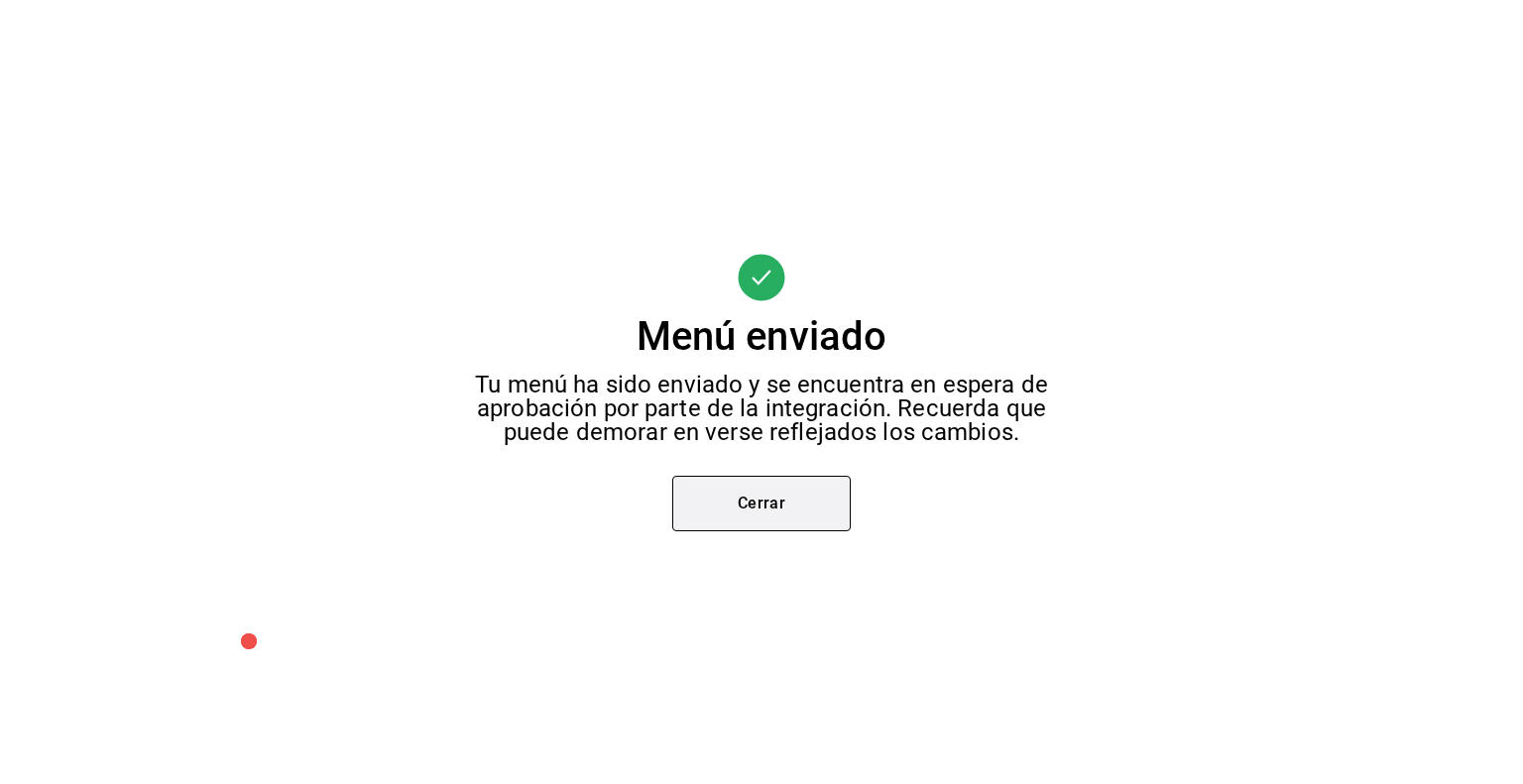 click on "Cerrar" at bounding box center (762, 504) 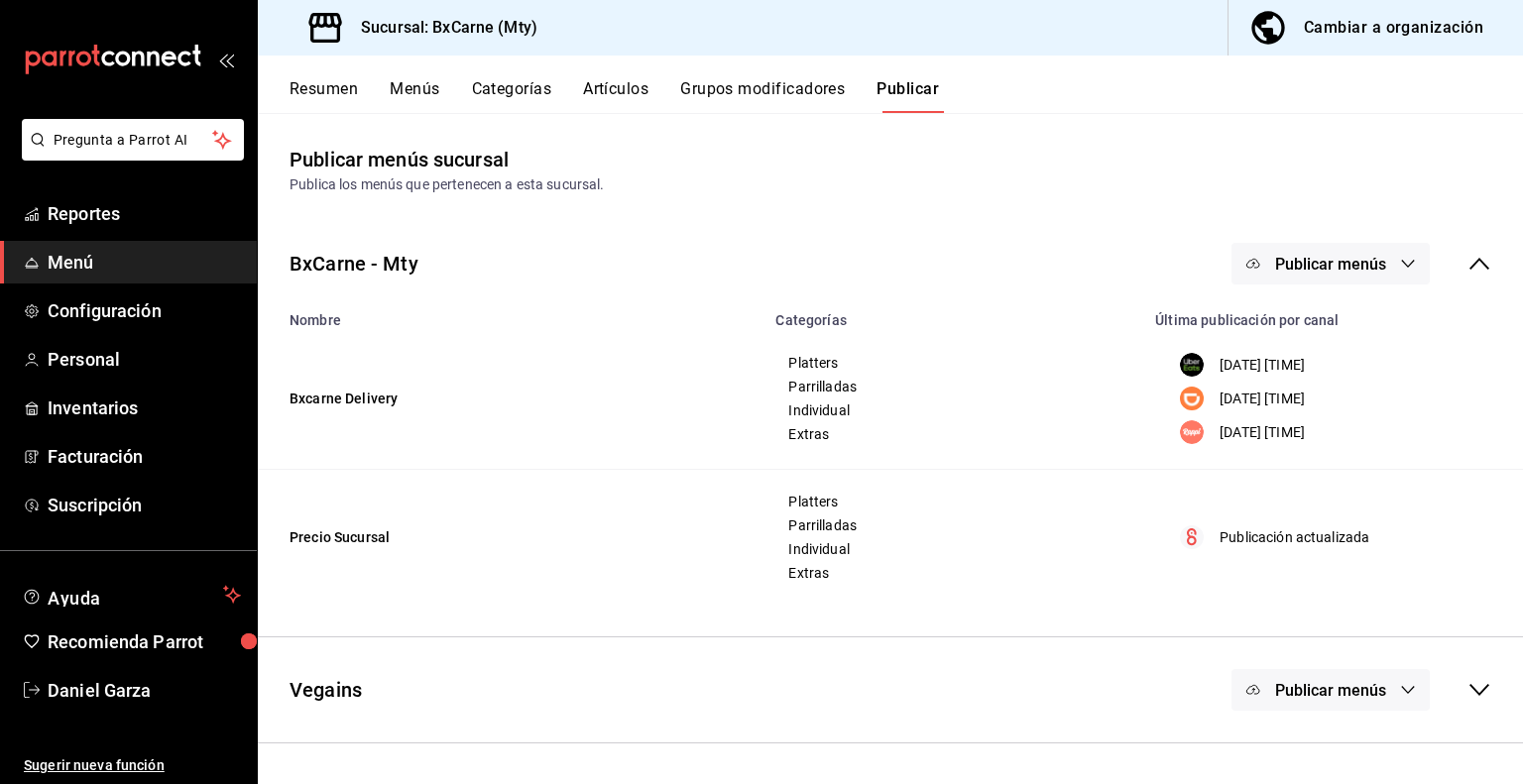 click on "Publicar menús" at bounding box center [1331, 264] 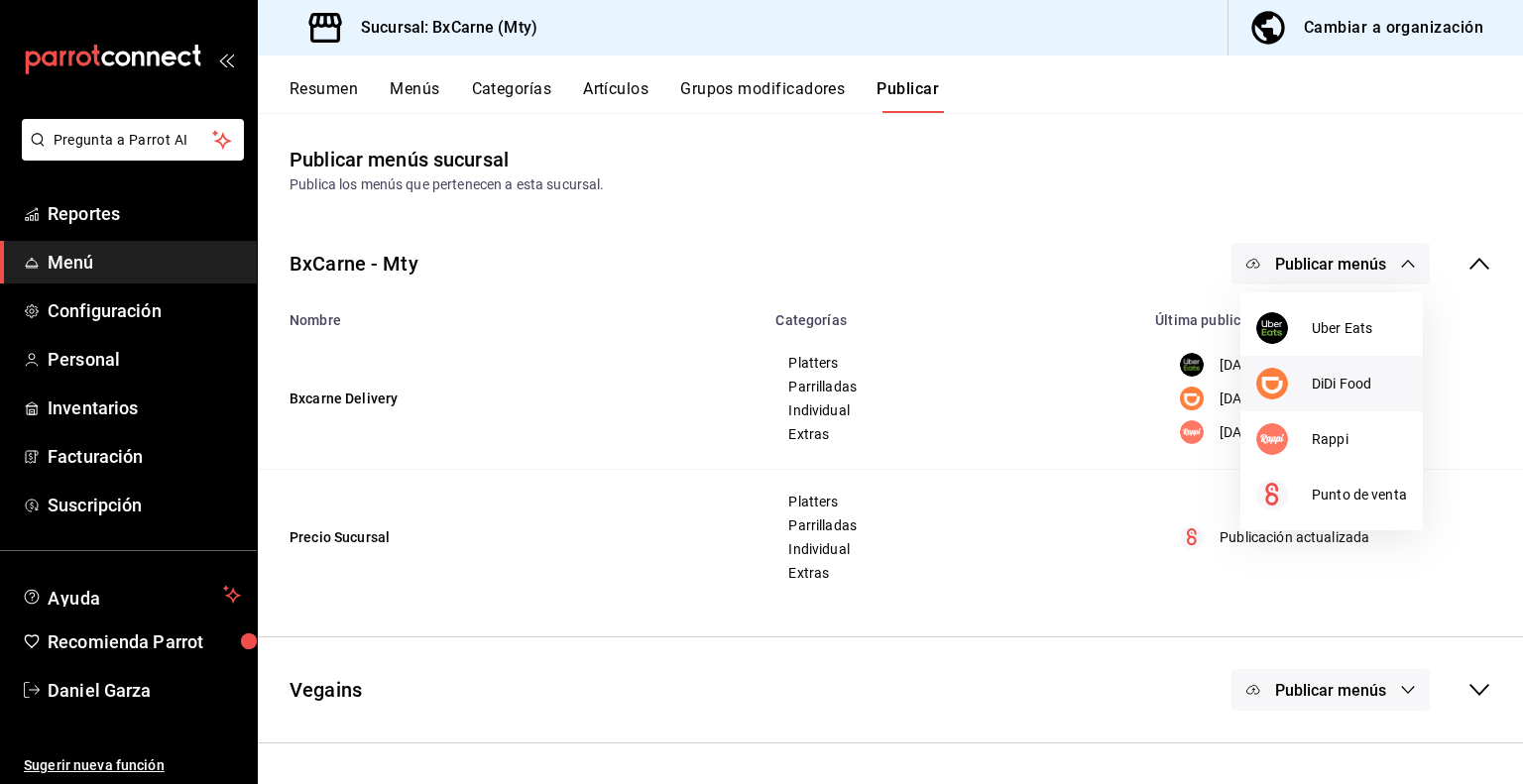 click on "DiDi Food" at bounding box center [1332, 384] 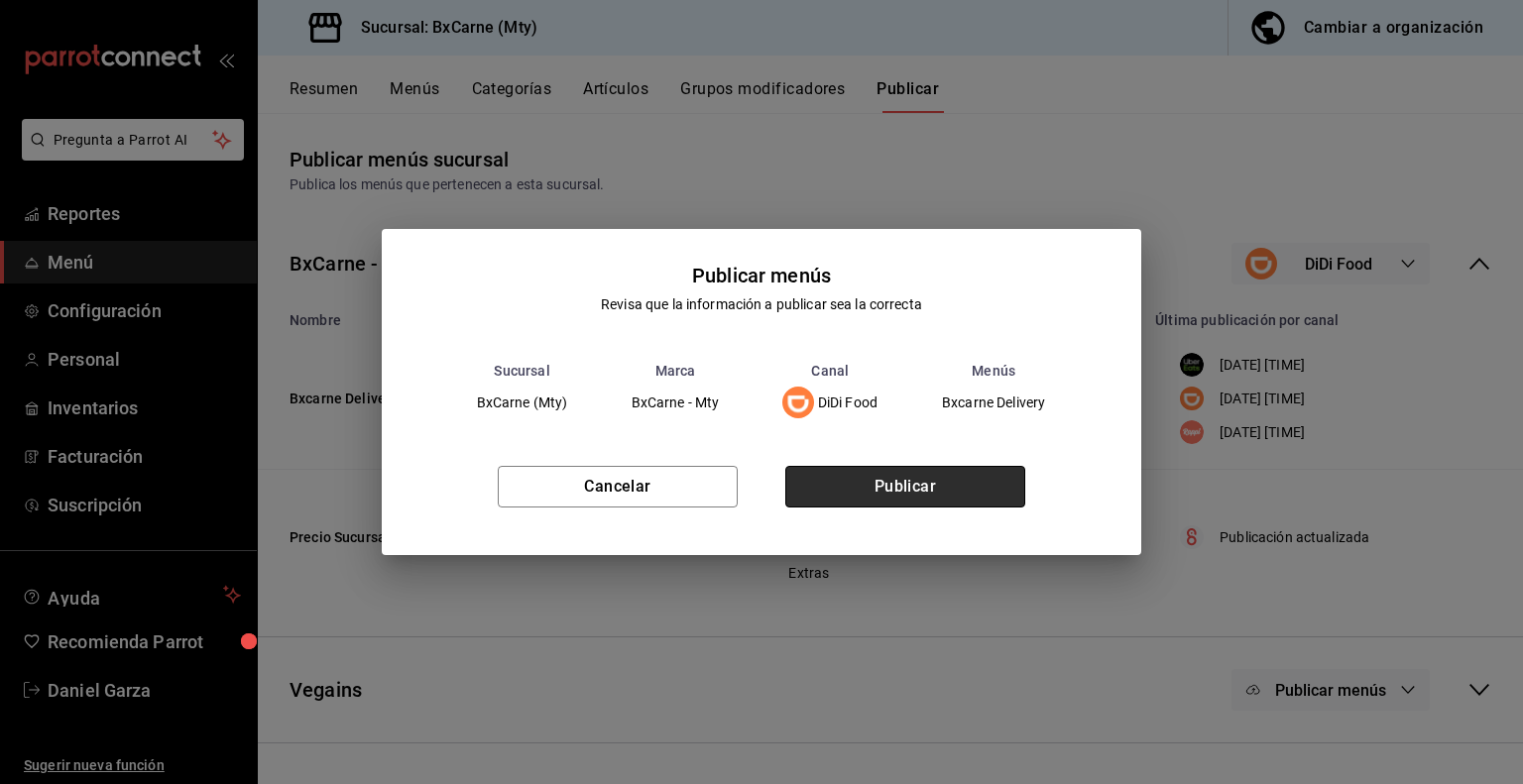 click on "Publicar" at bounding box center (905, 487) 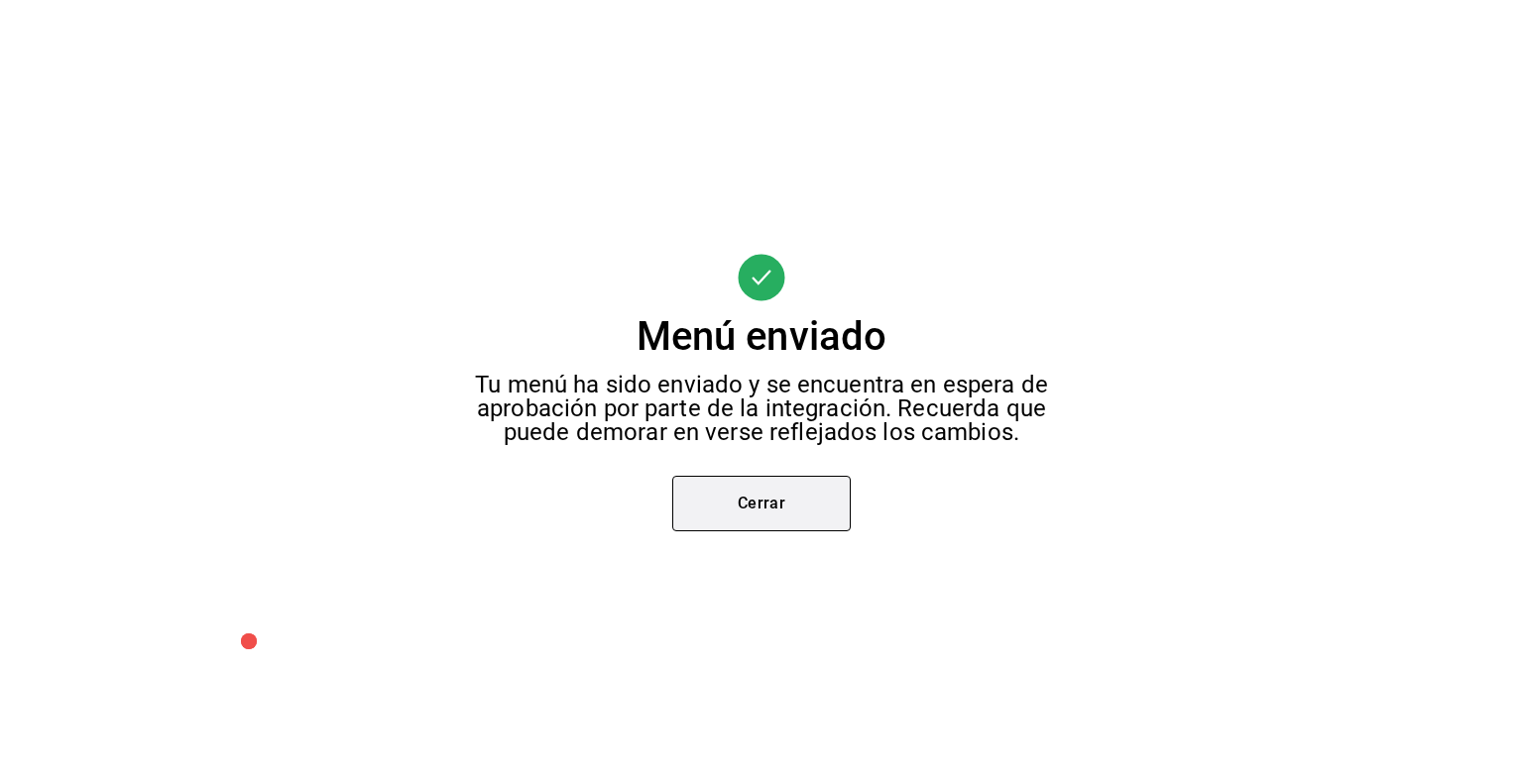 click on "Cerrar" at bounding box center (762, 504) 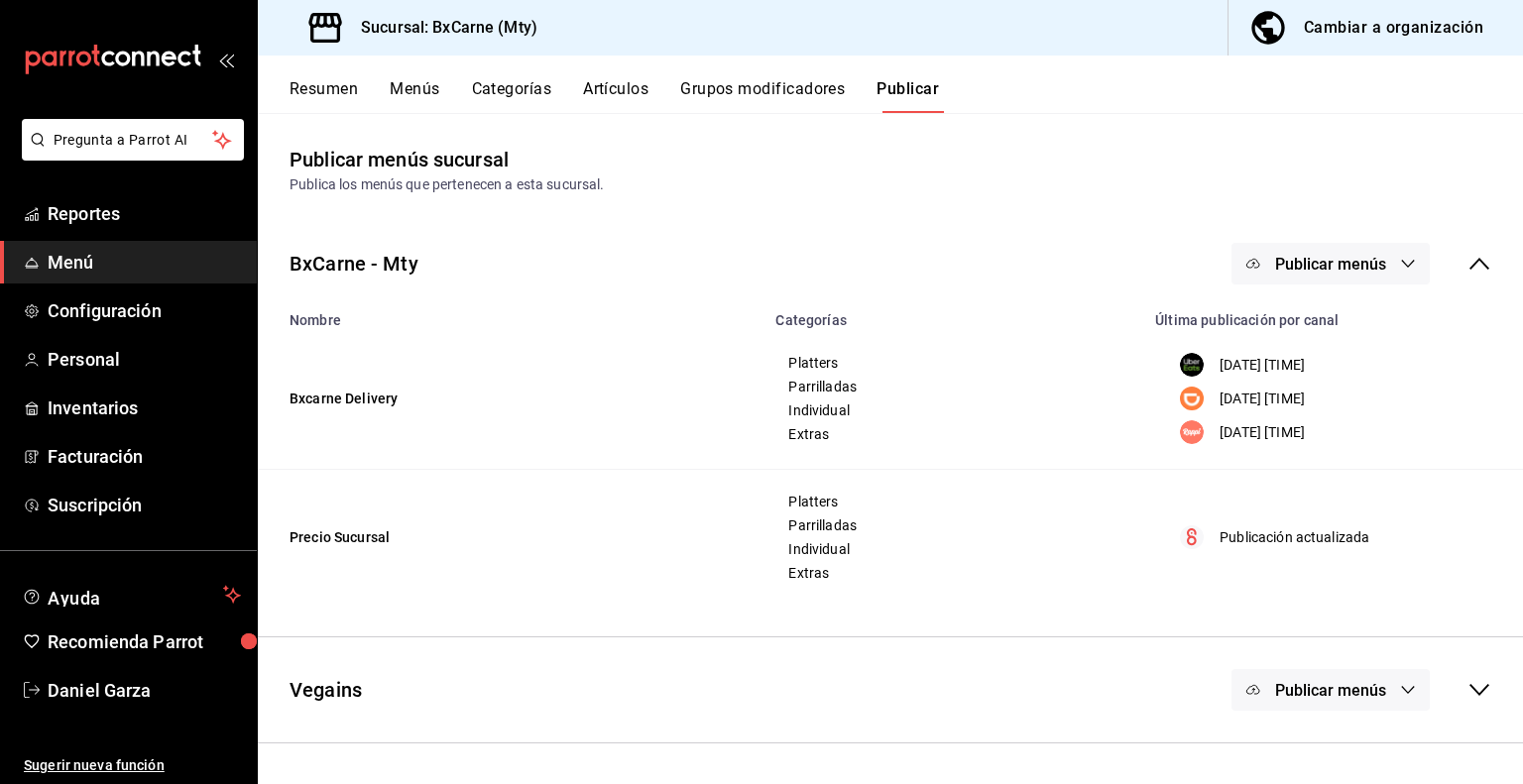 click on "BxCarne - Mty Publicar menús" at bounding box center (890, 264) 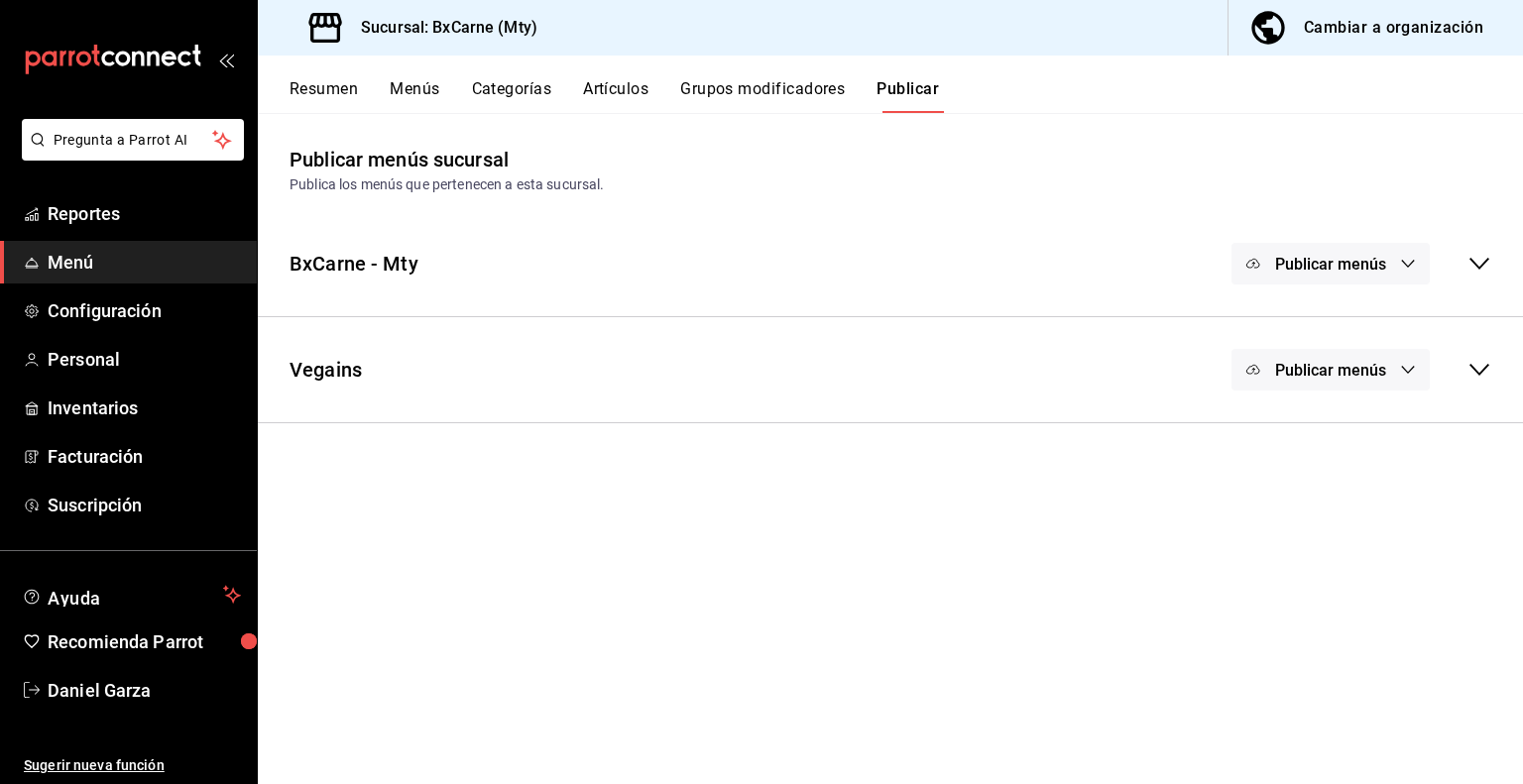 click on "Publicar menús" at bounding box center (1331, 264) 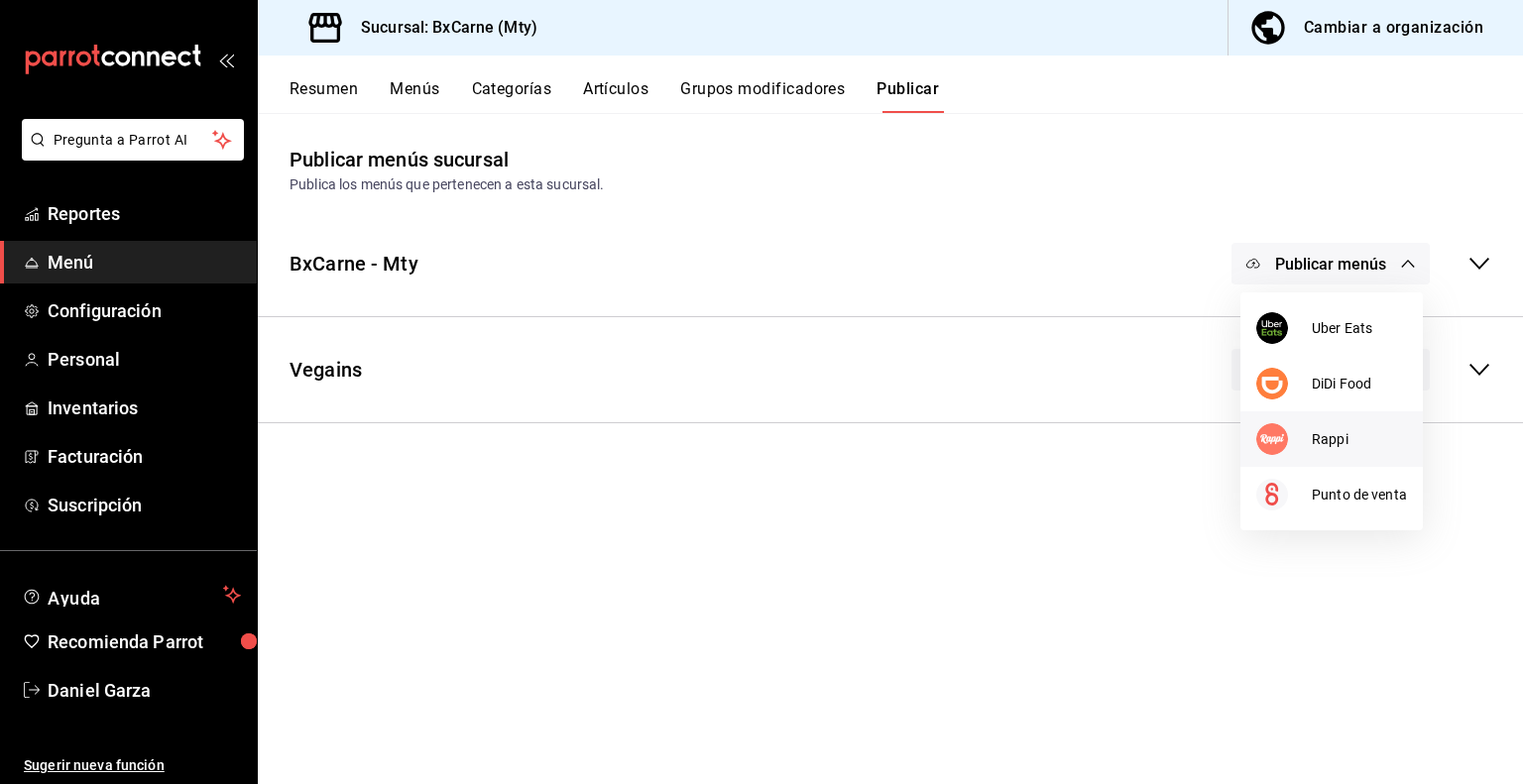 click at bounding box center (1272, 439) 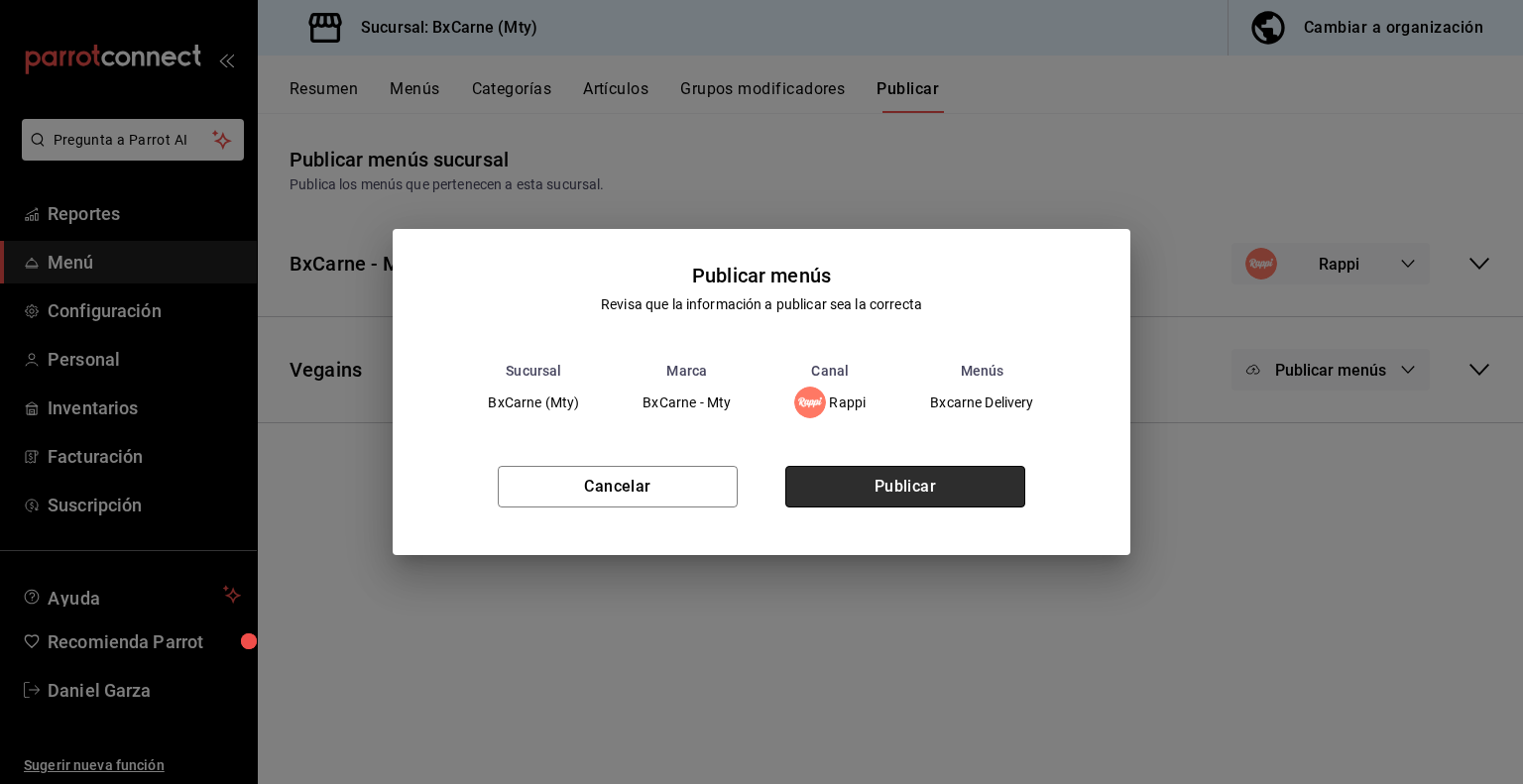 click on "Publicar" at bounding box center [905, 487] 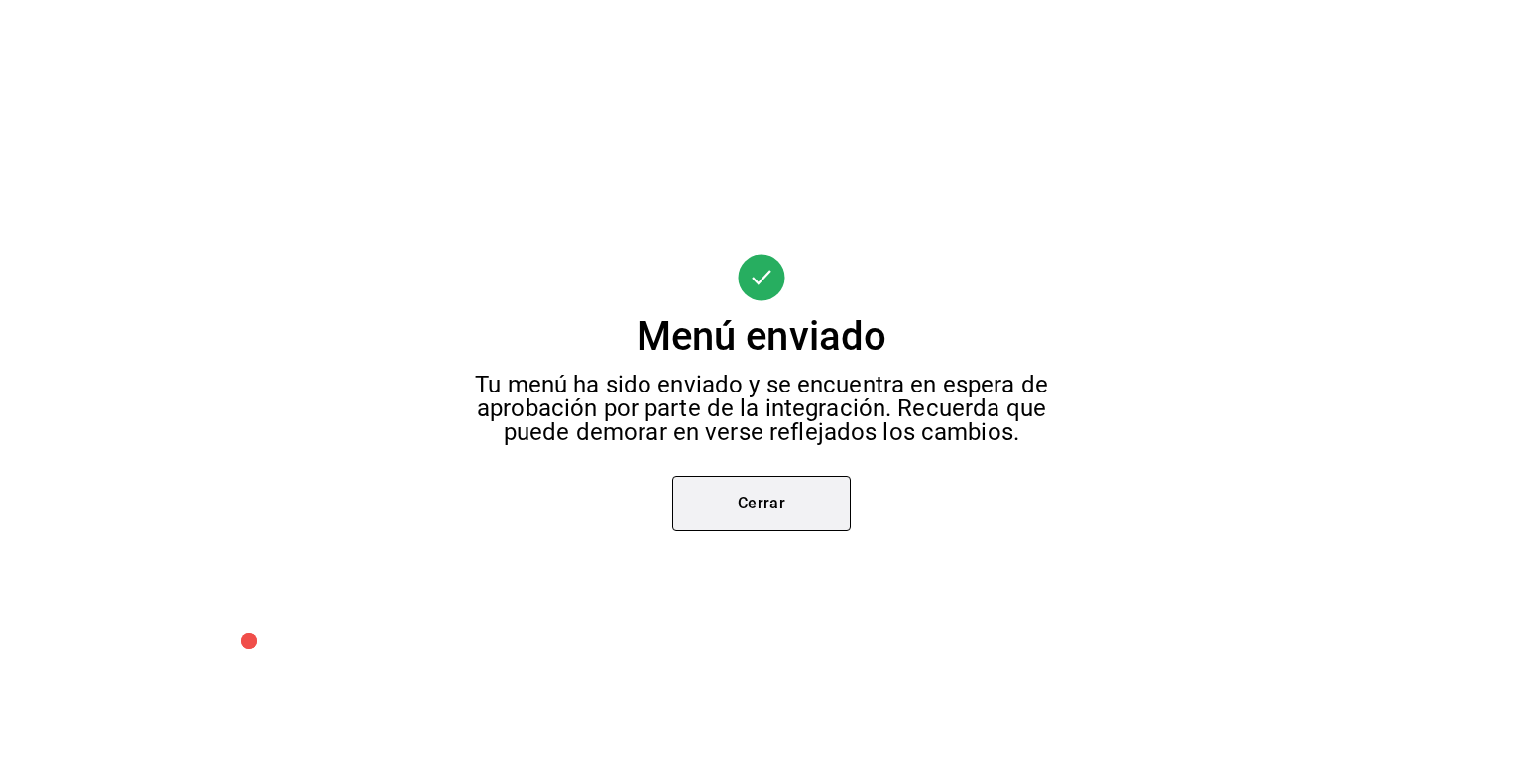 click on "Cerrar" at bounding box center (762, 504) 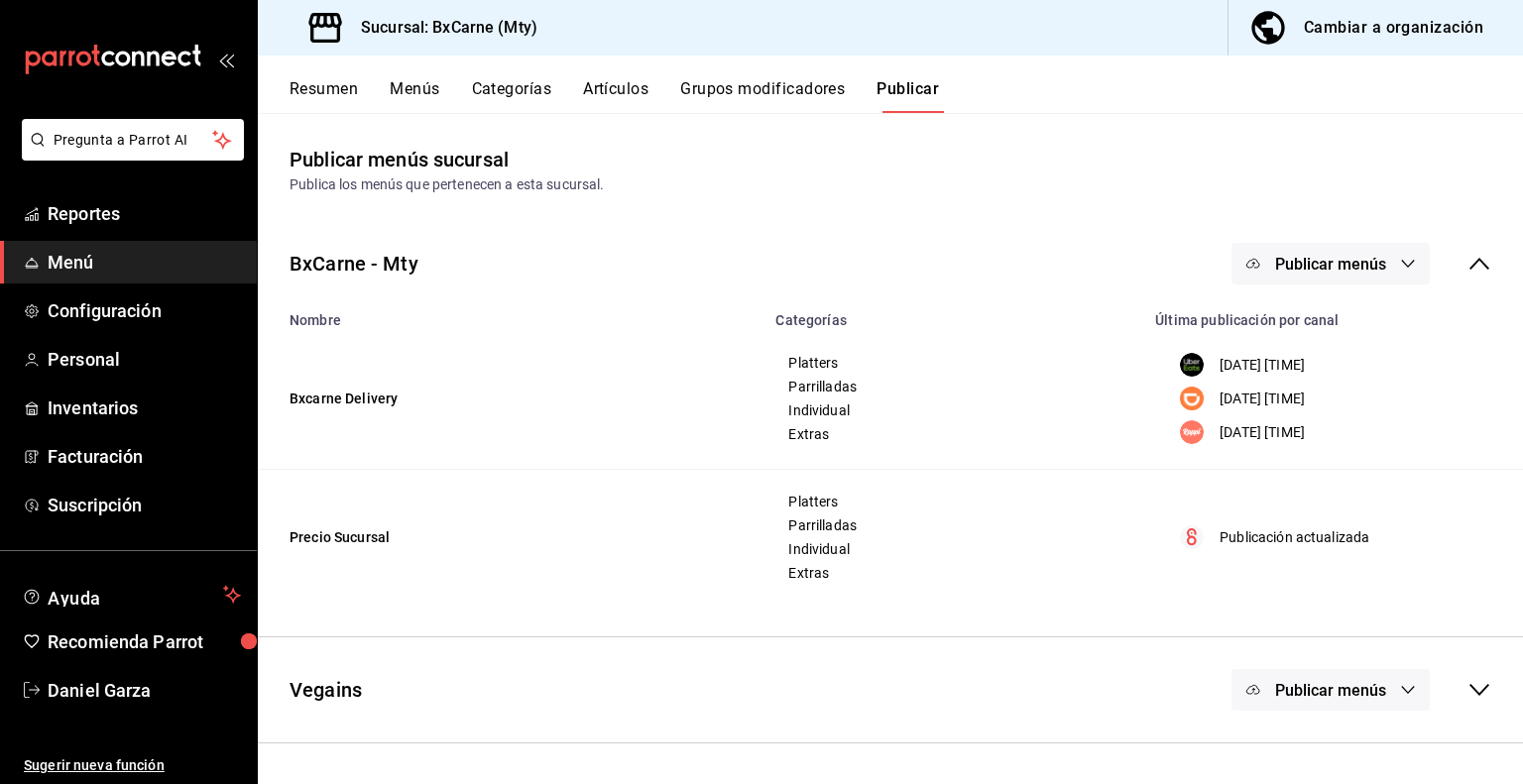 click on "BxCarne - Mty" at bounding box center (354, 264) 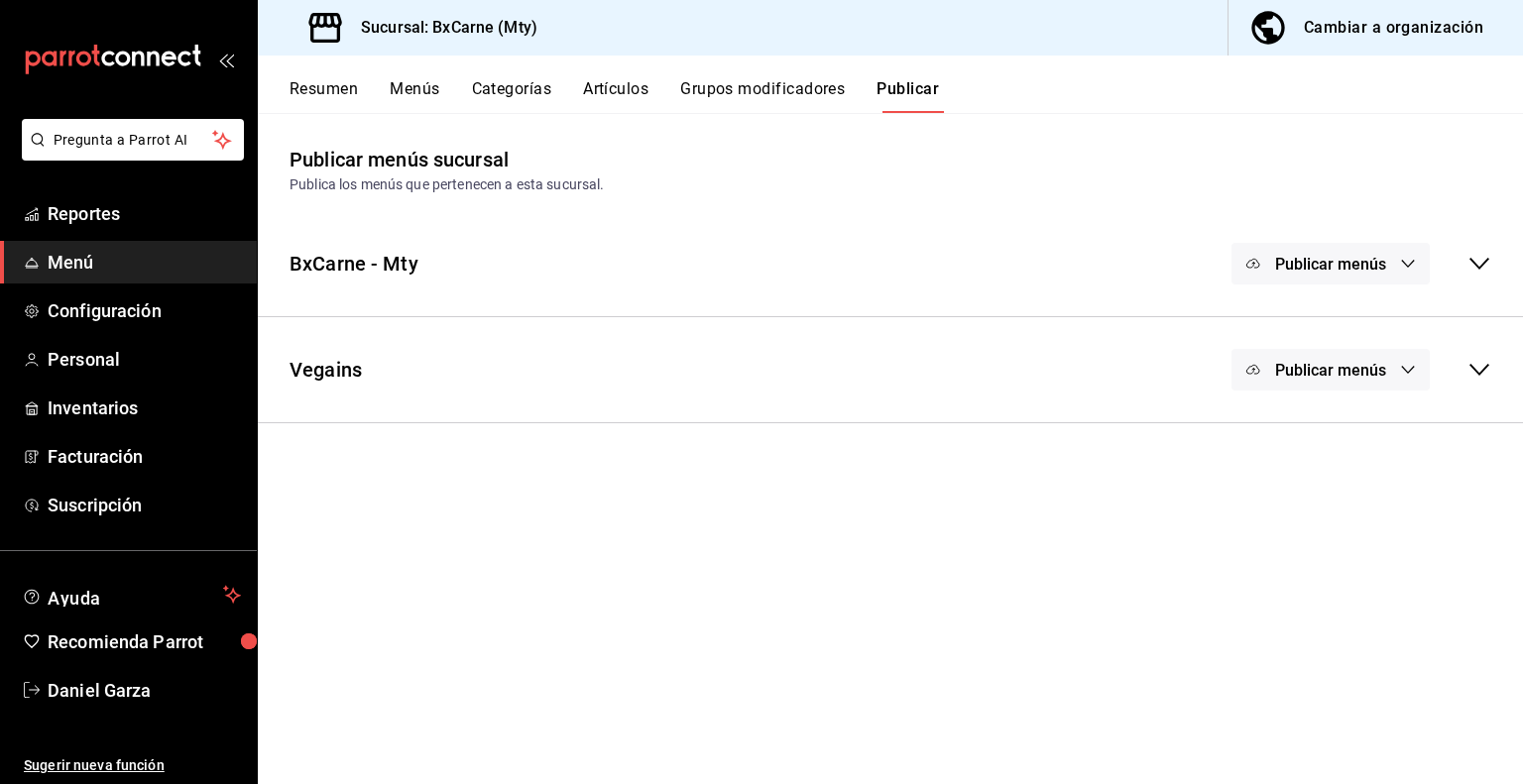 click on "BxCarne - Mty" at bounding box center (354, 264) 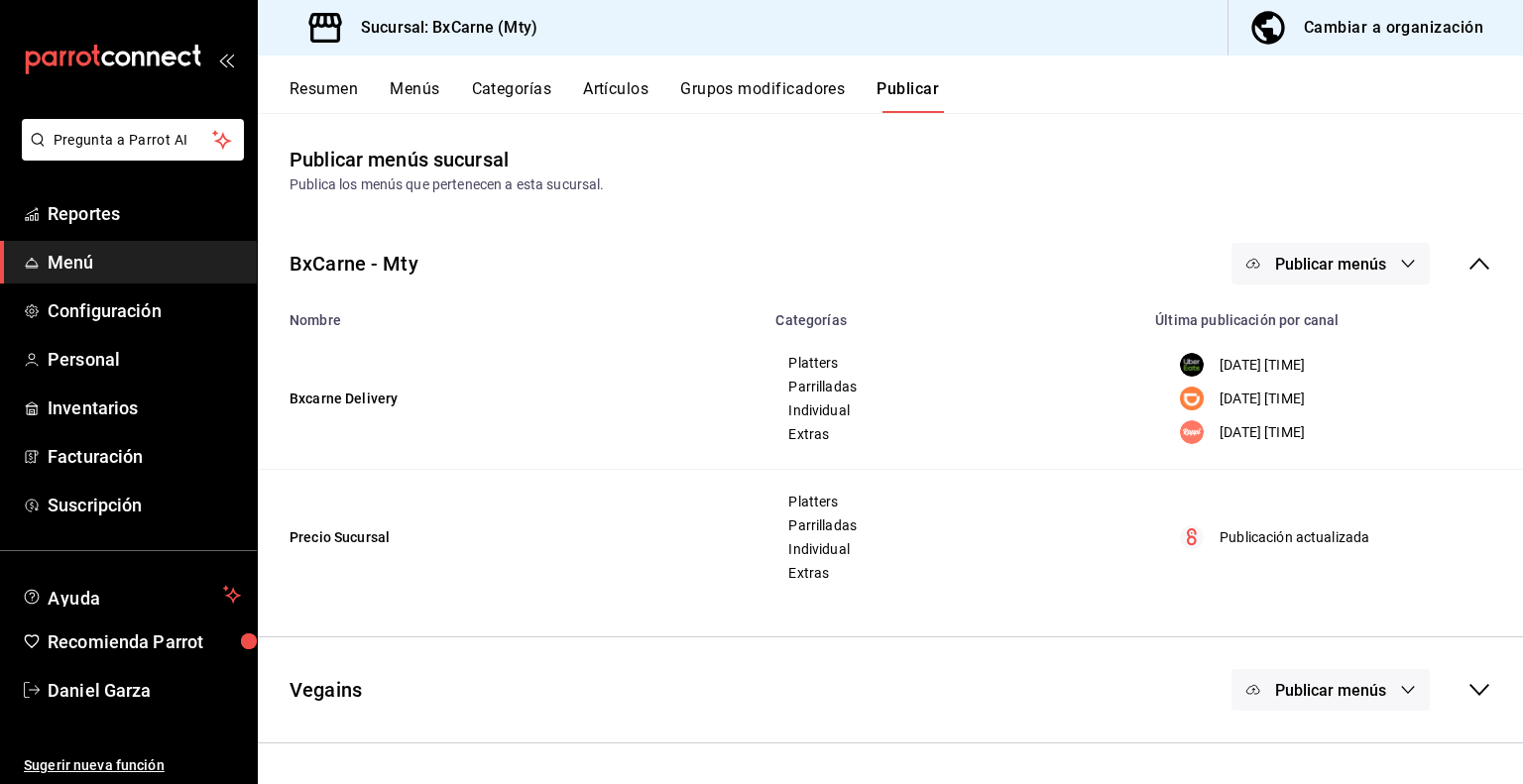 click on "Resumen" at bounding box center [323, 96] 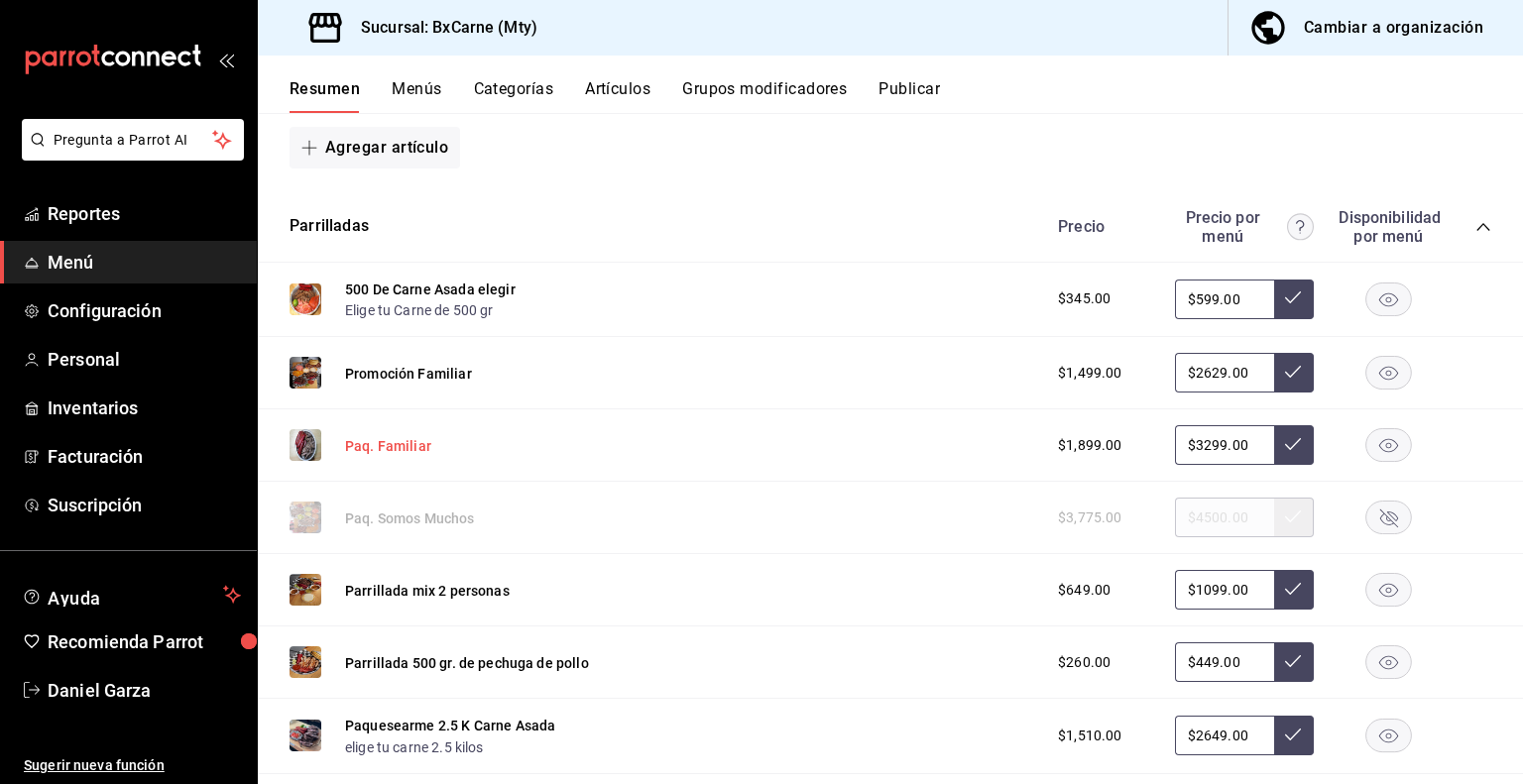scroll, scrollTop: 1189, scrollLeft: 0, axis: vertical 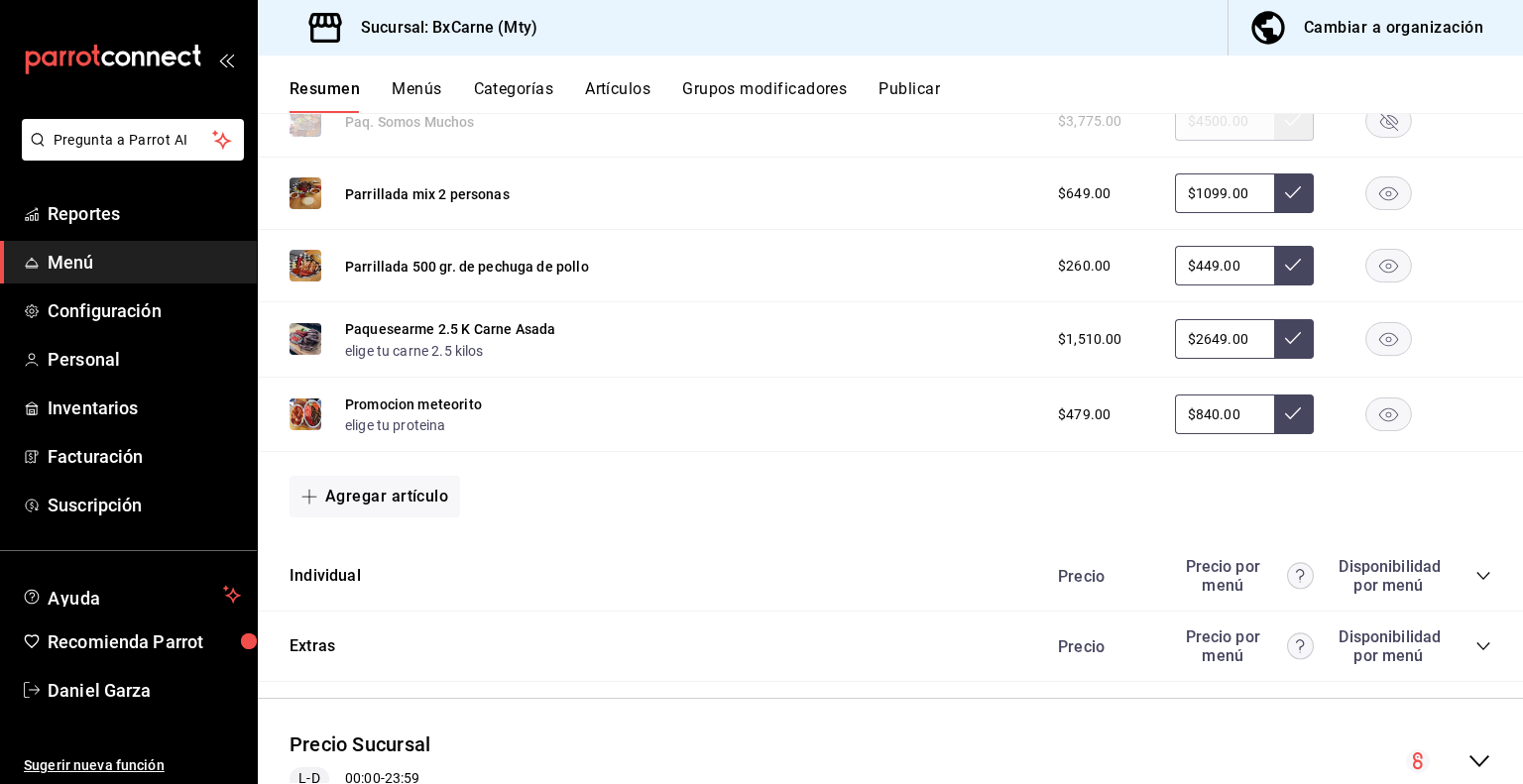 click on "Individual Precio Precio por menú   Disponibilidad por menú" at bounding box center (890, 576) 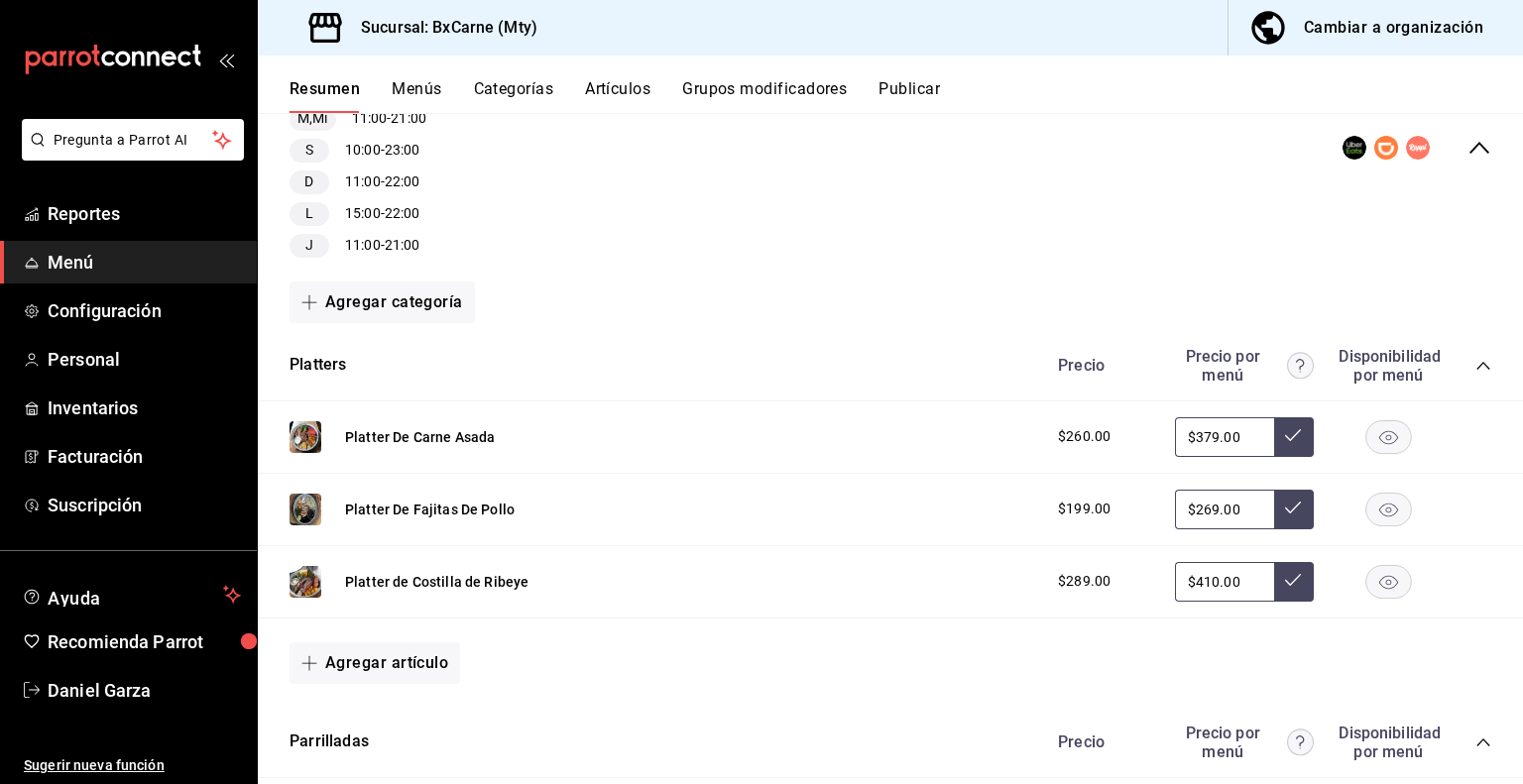 scroll, scrollTop: 0, scrollLeft: 0, axis: both 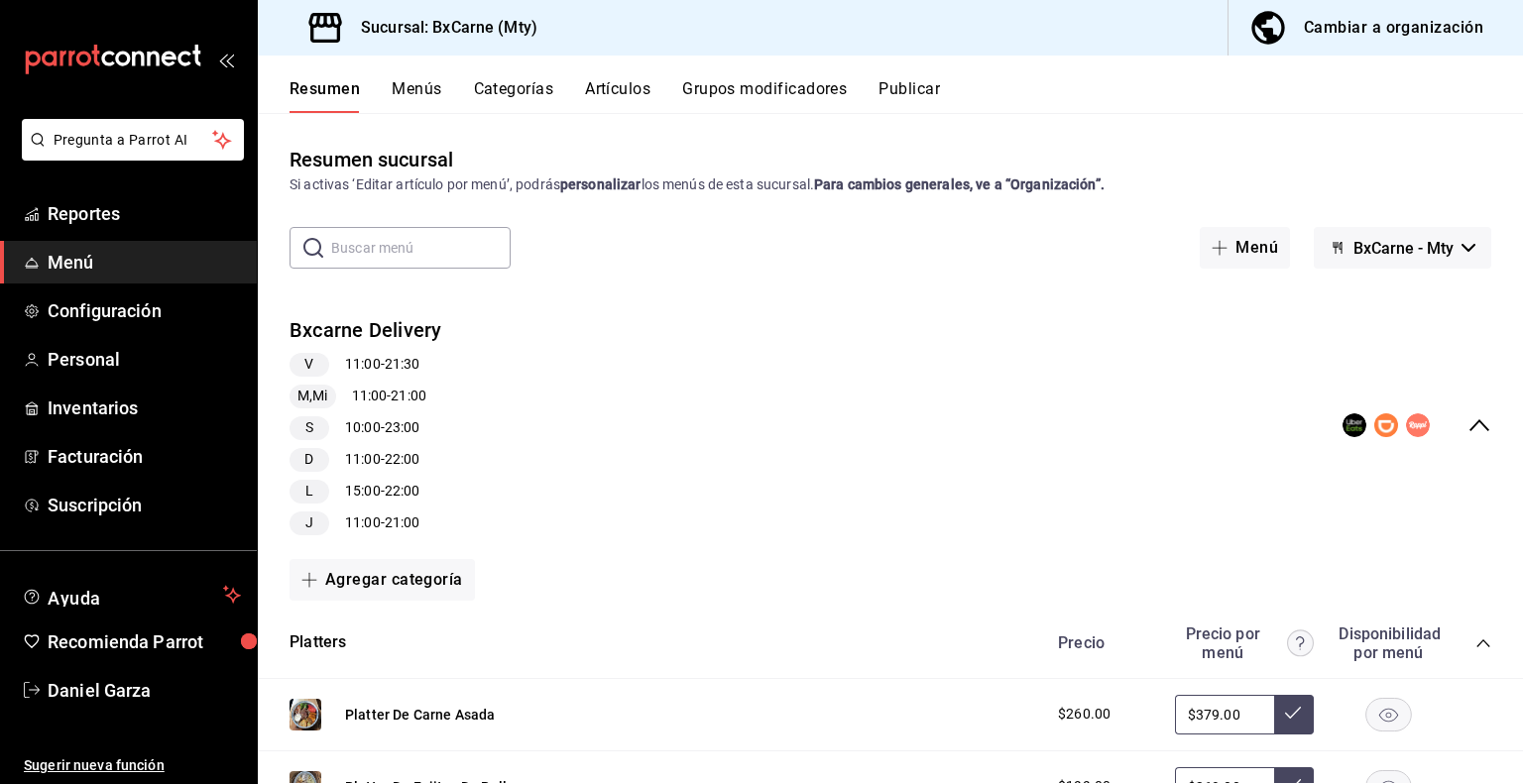 click on "Resumen" at bounding box center (324, 96) 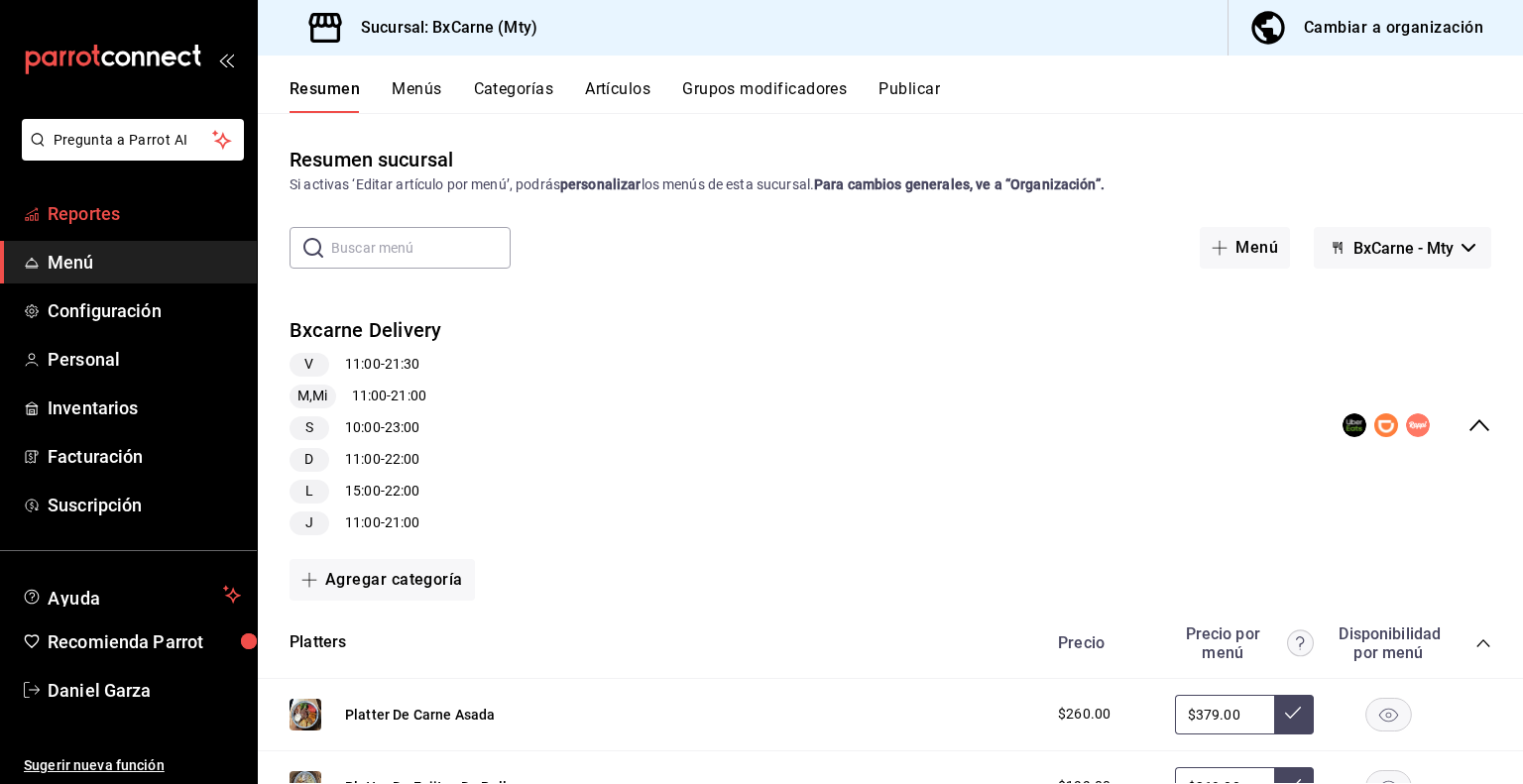 click on "Reportes" at bounding box center [144, 213] 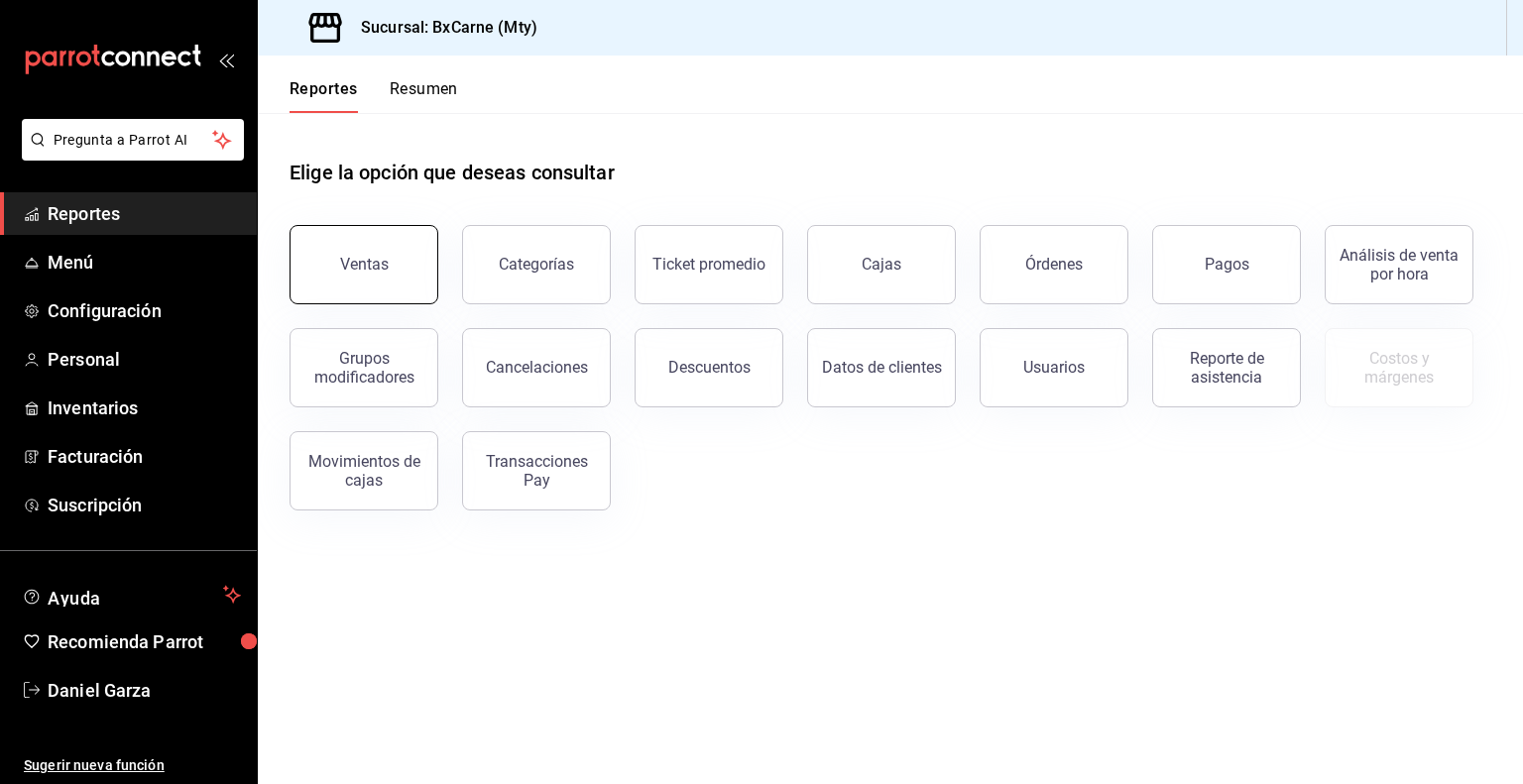 click on "Ventas" at bounding box center (364, 264) 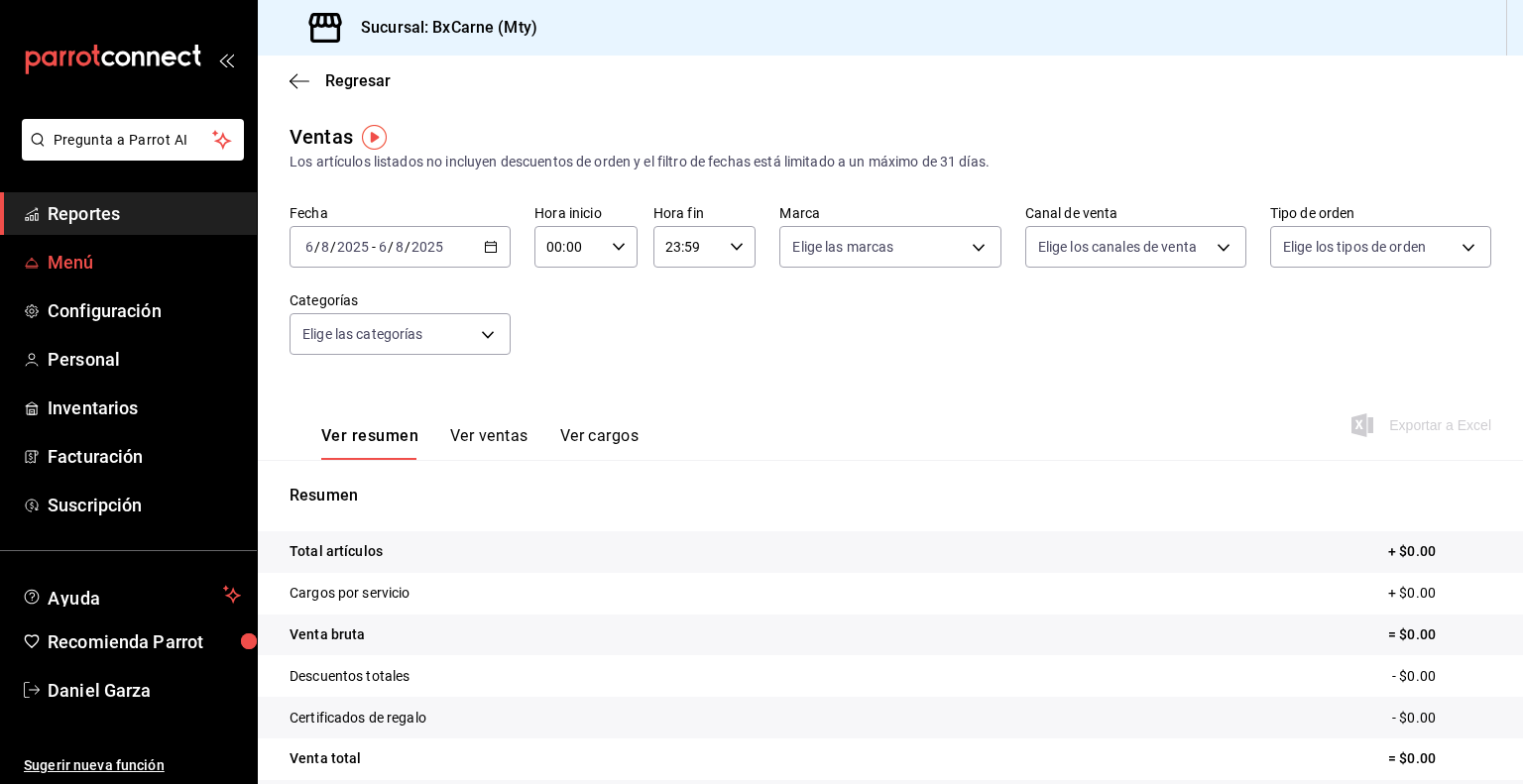 click on "Menú" at bounding box center (144, 262) 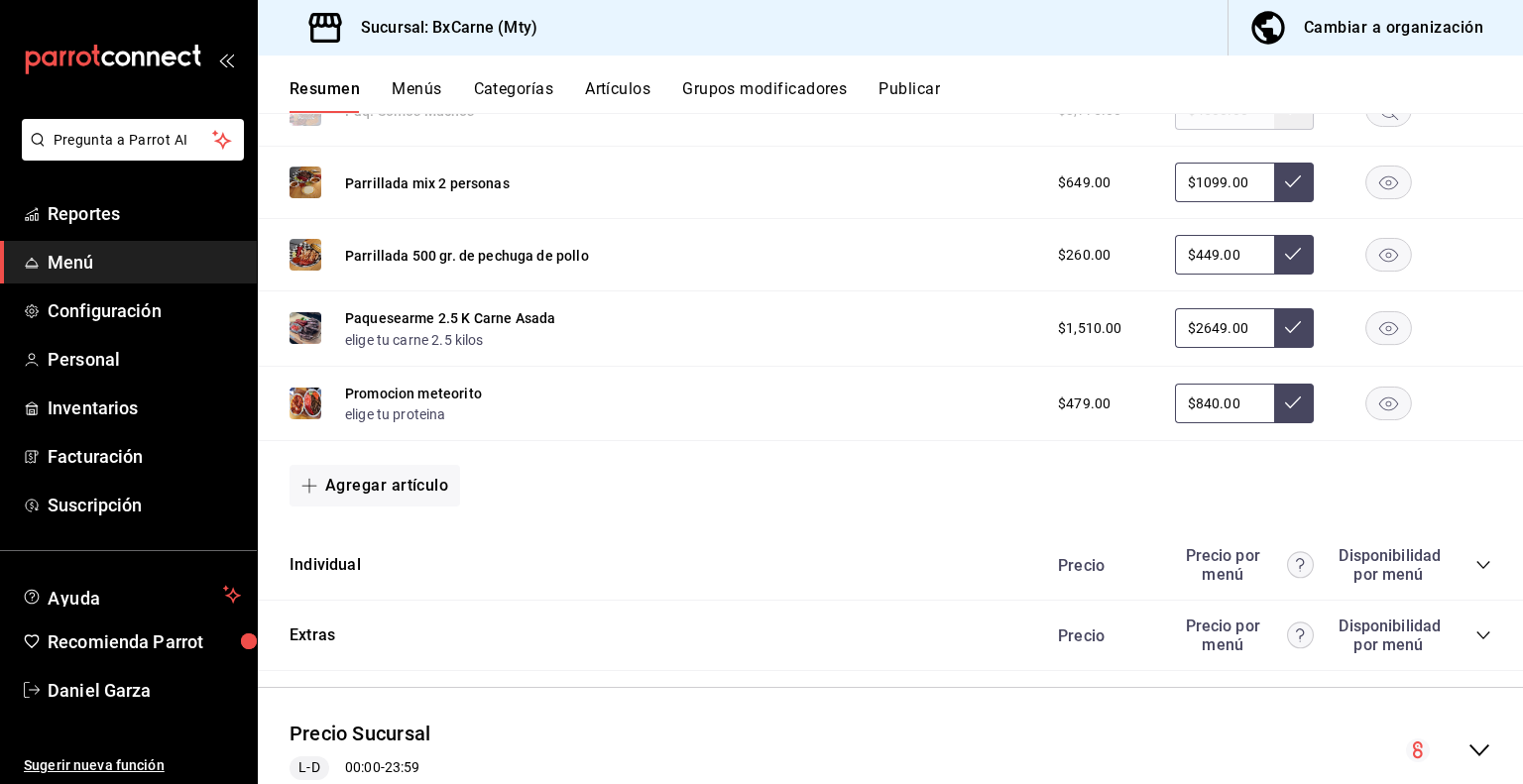scroll, scrollTop: 1269, scrollLeft: 0, axis: vertical 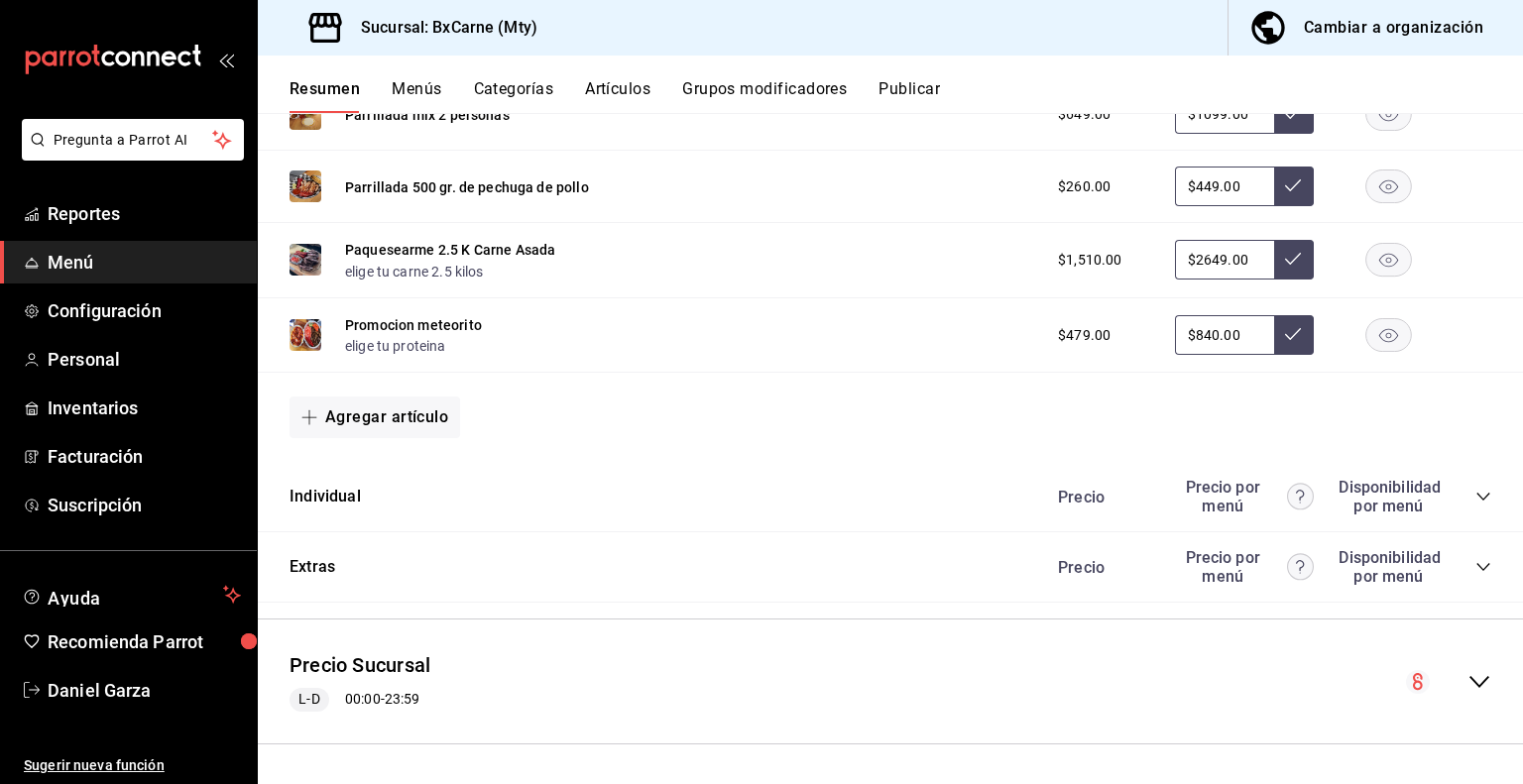 click 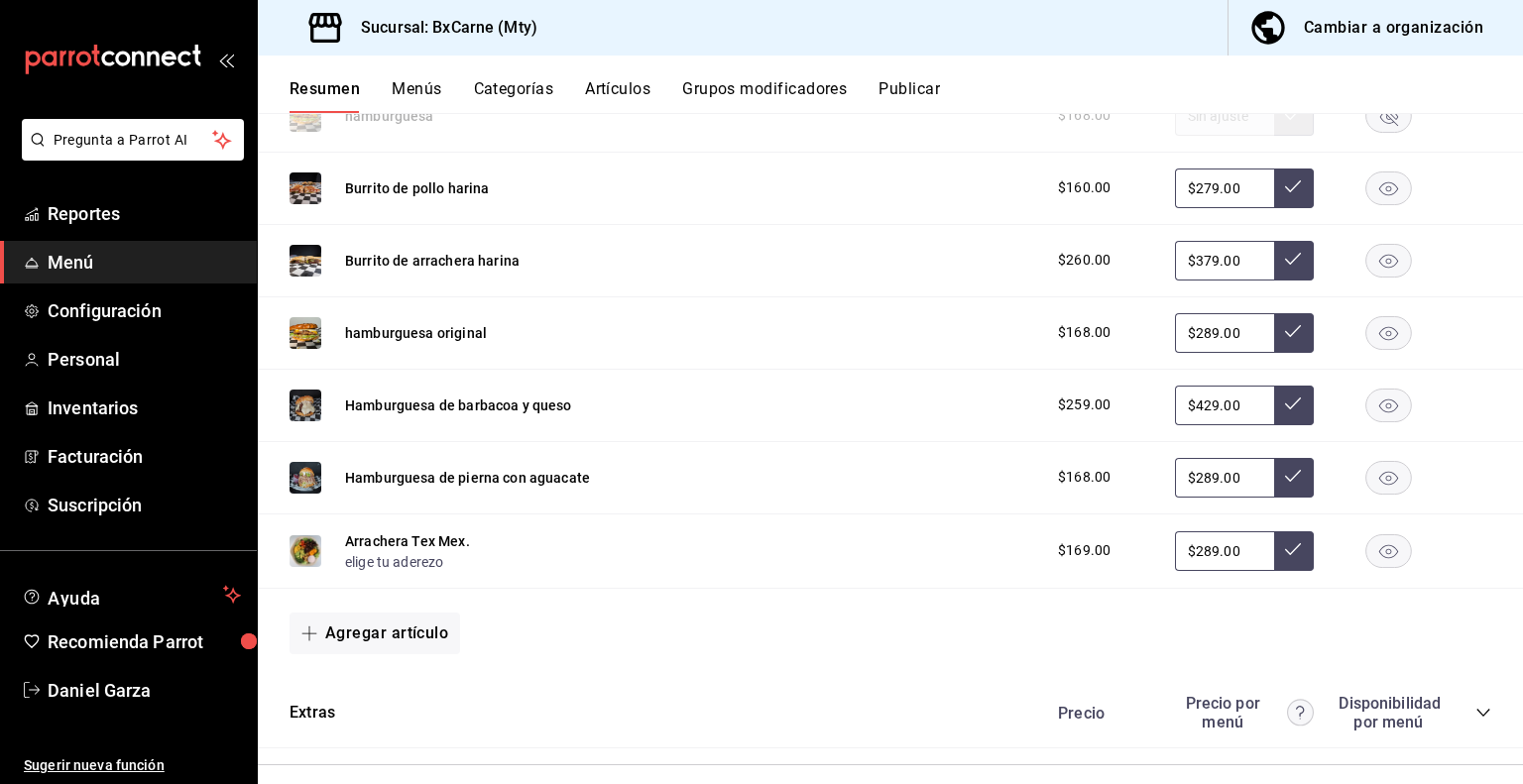 scroll, scrollTop: 2304, scrollLeft: 0, axis: vertical 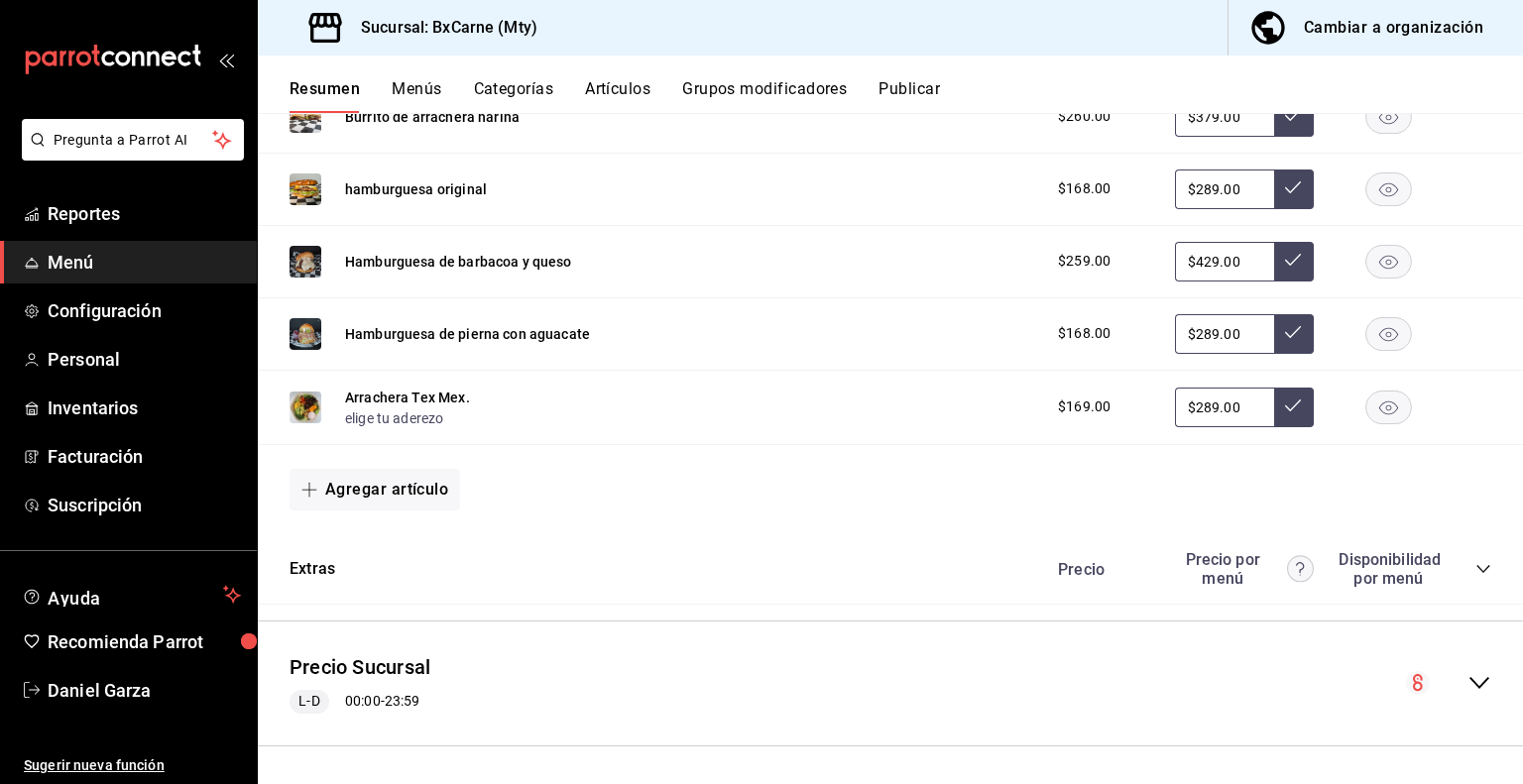 click 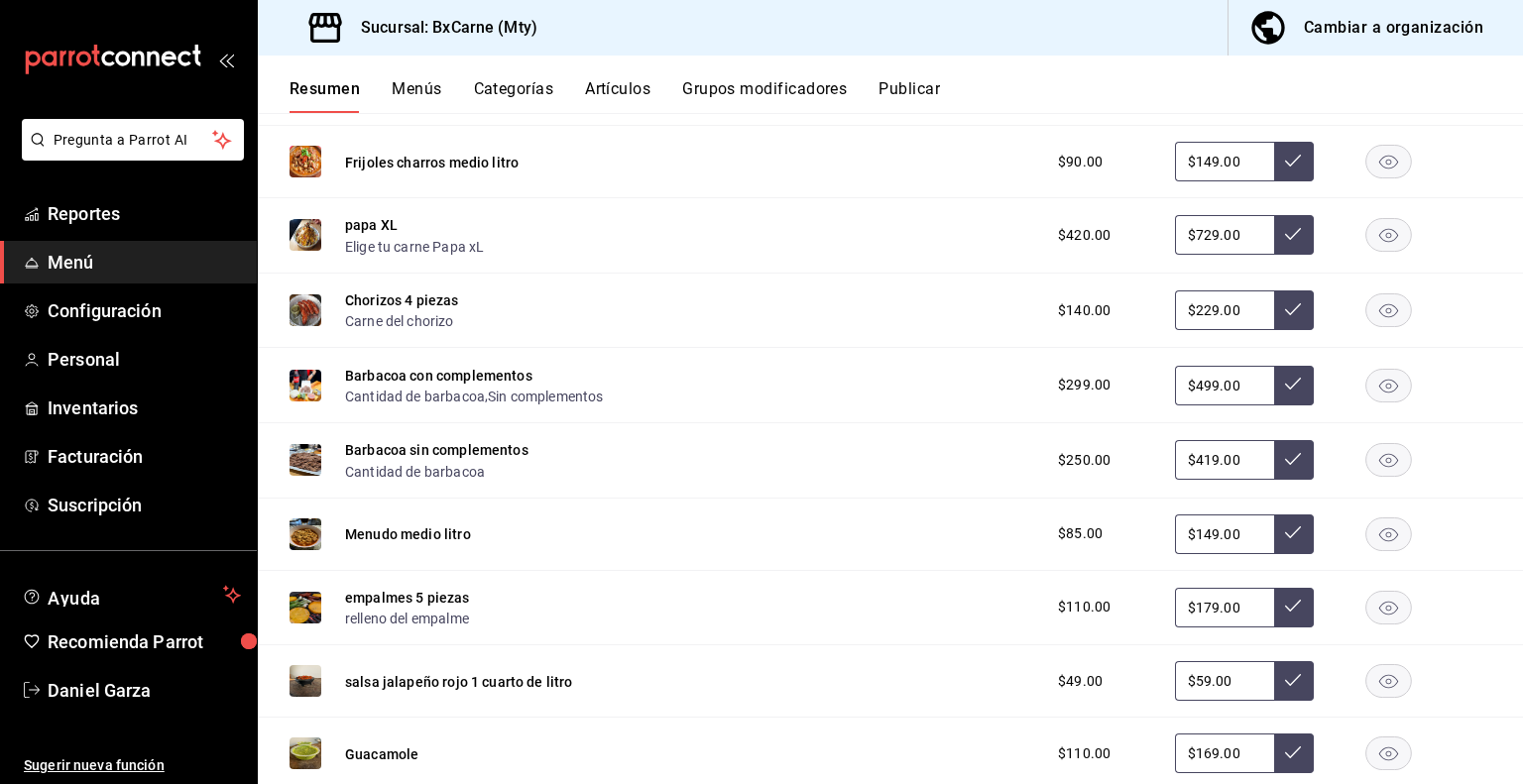 scroll, scrollTop: 2998, scrollLeft: 0, axis: vertical 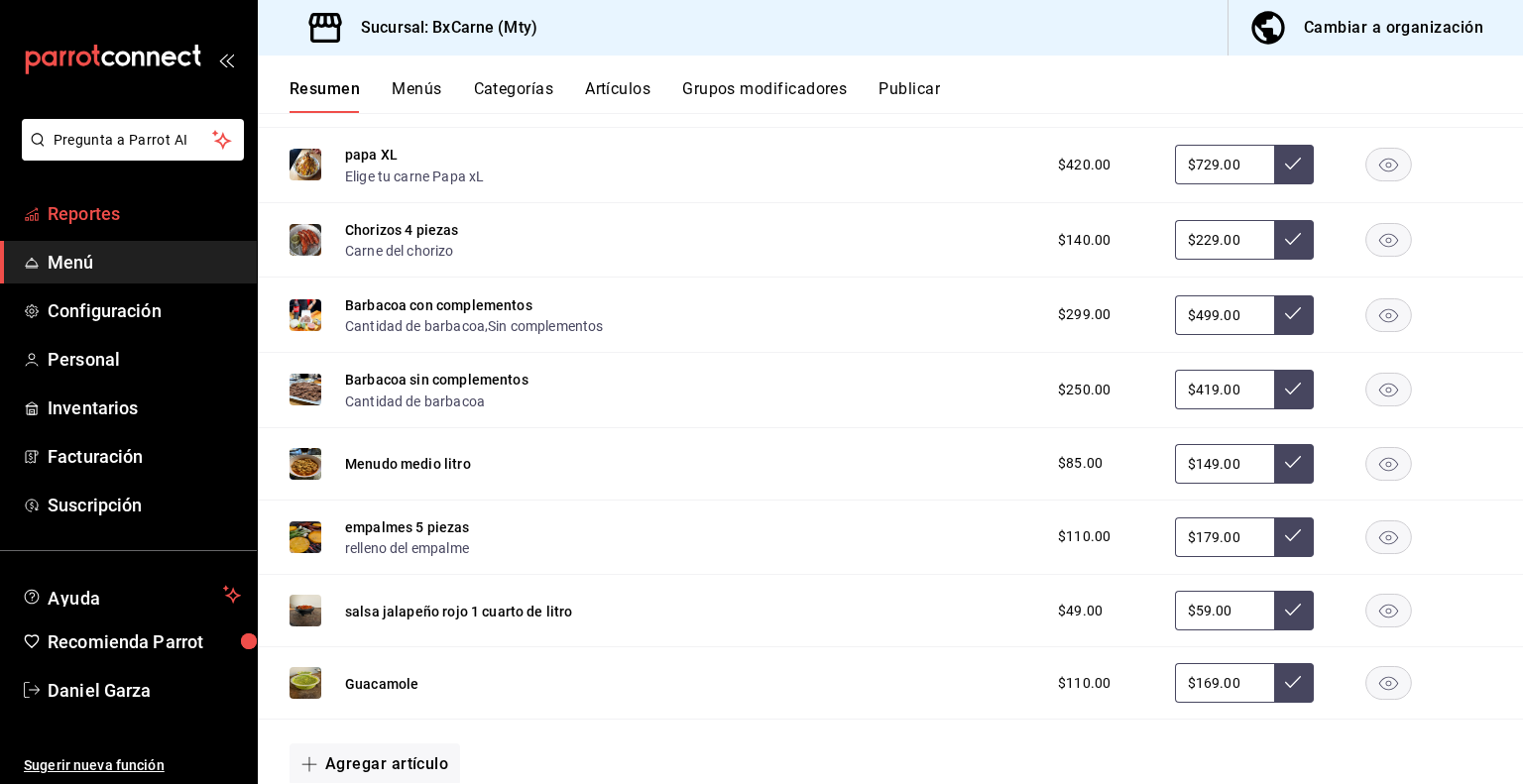 click on "Reportes" at bounding box center [144, 213] 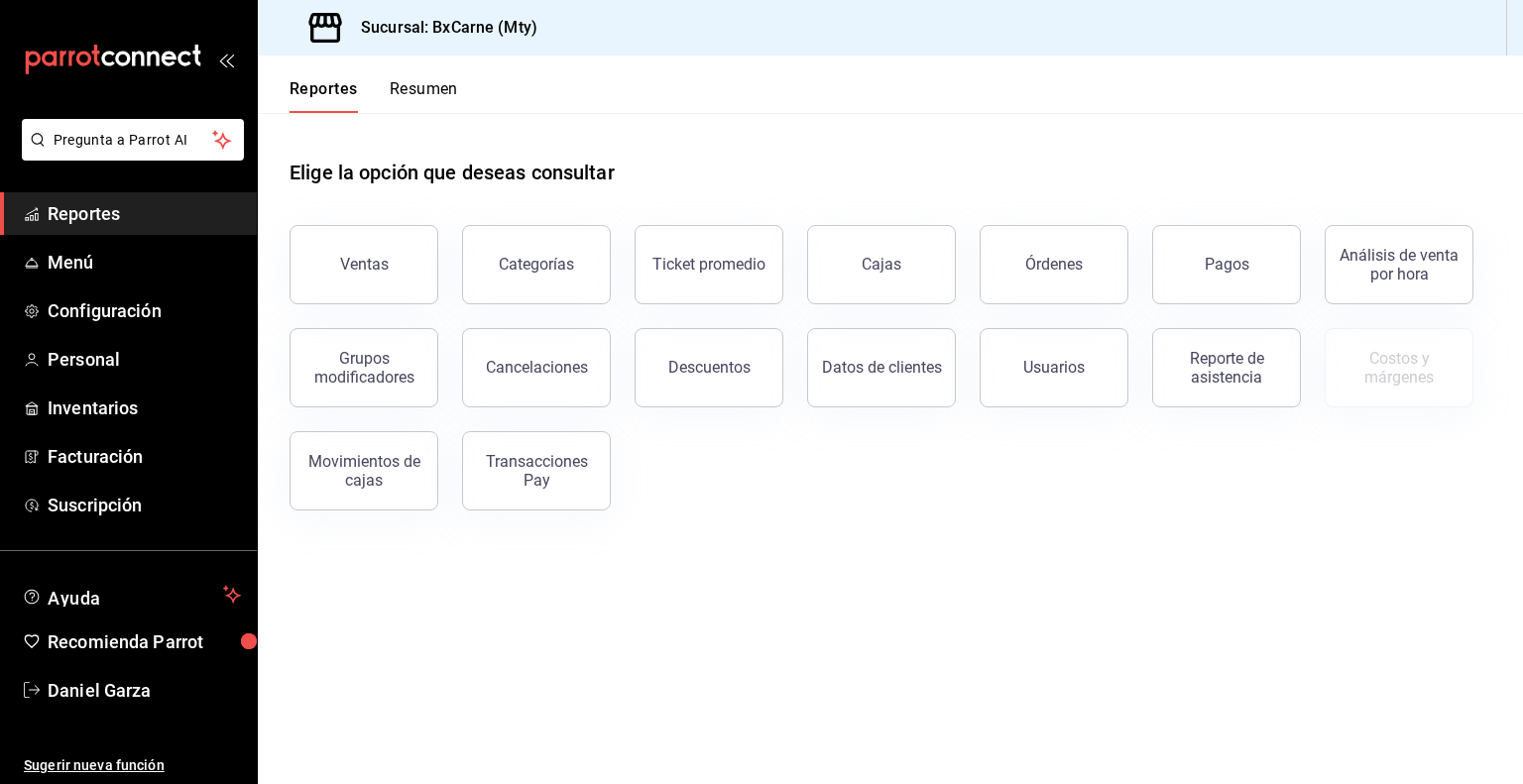 click 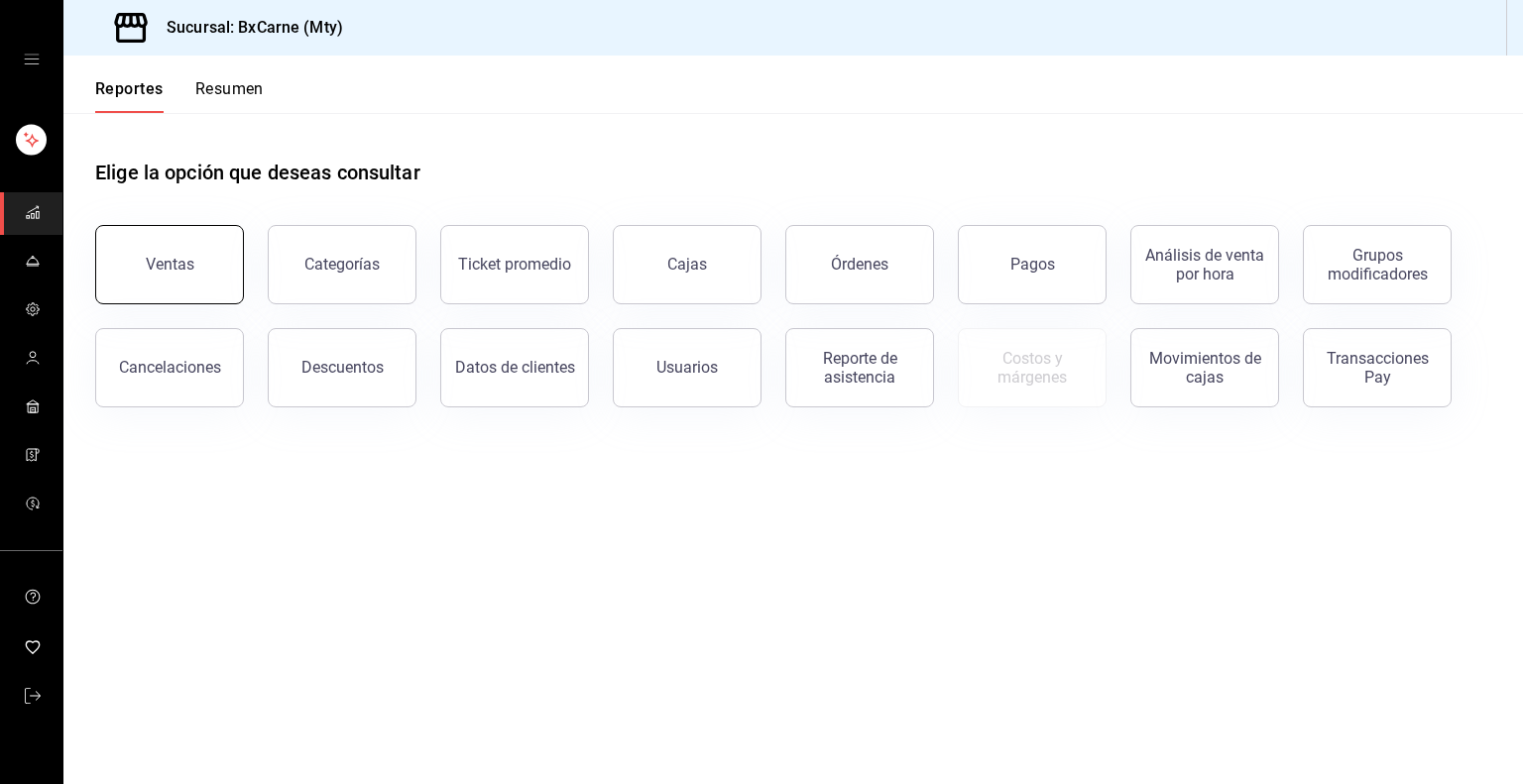 click on "Ventas" at bounding box center [170, 265] 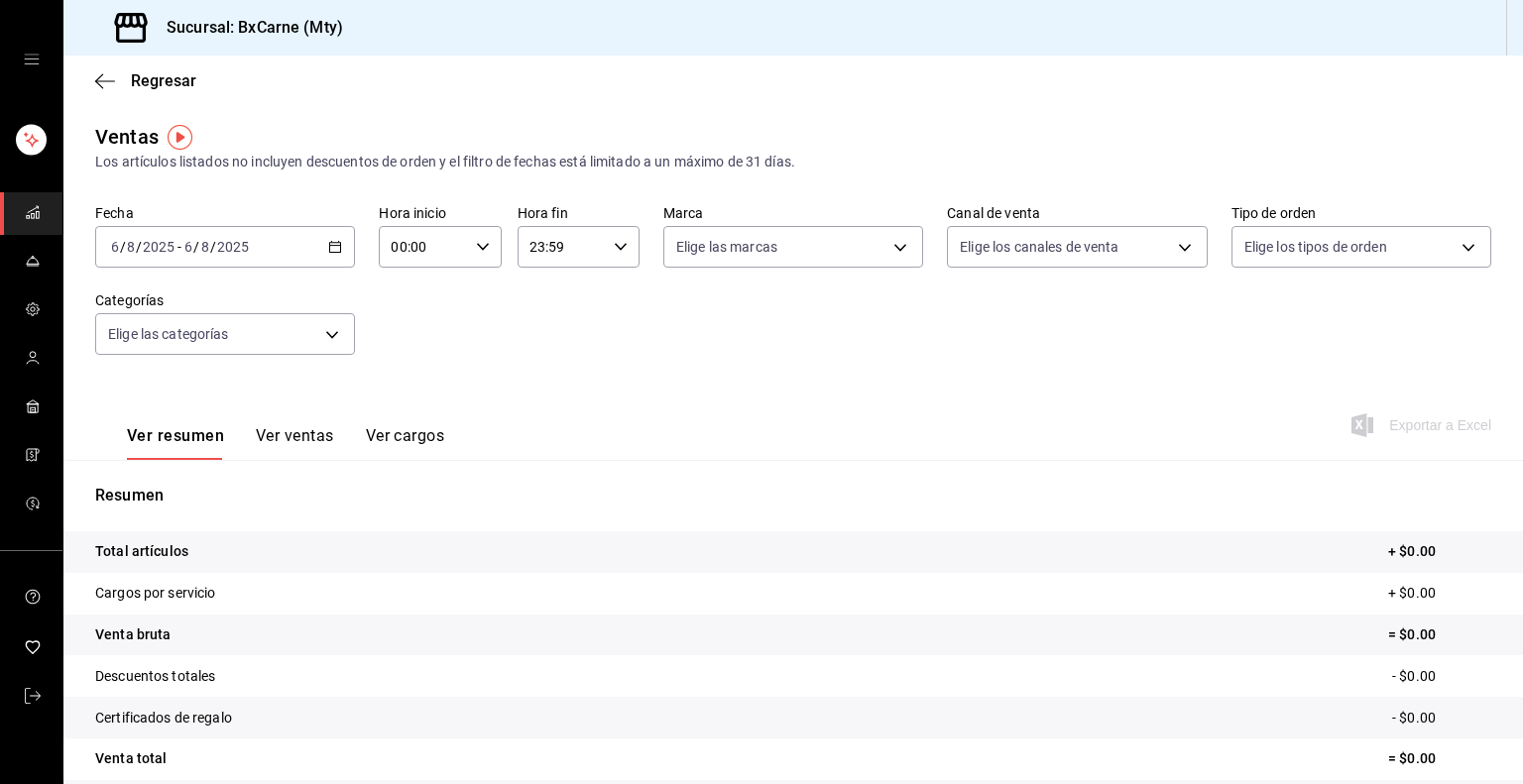click 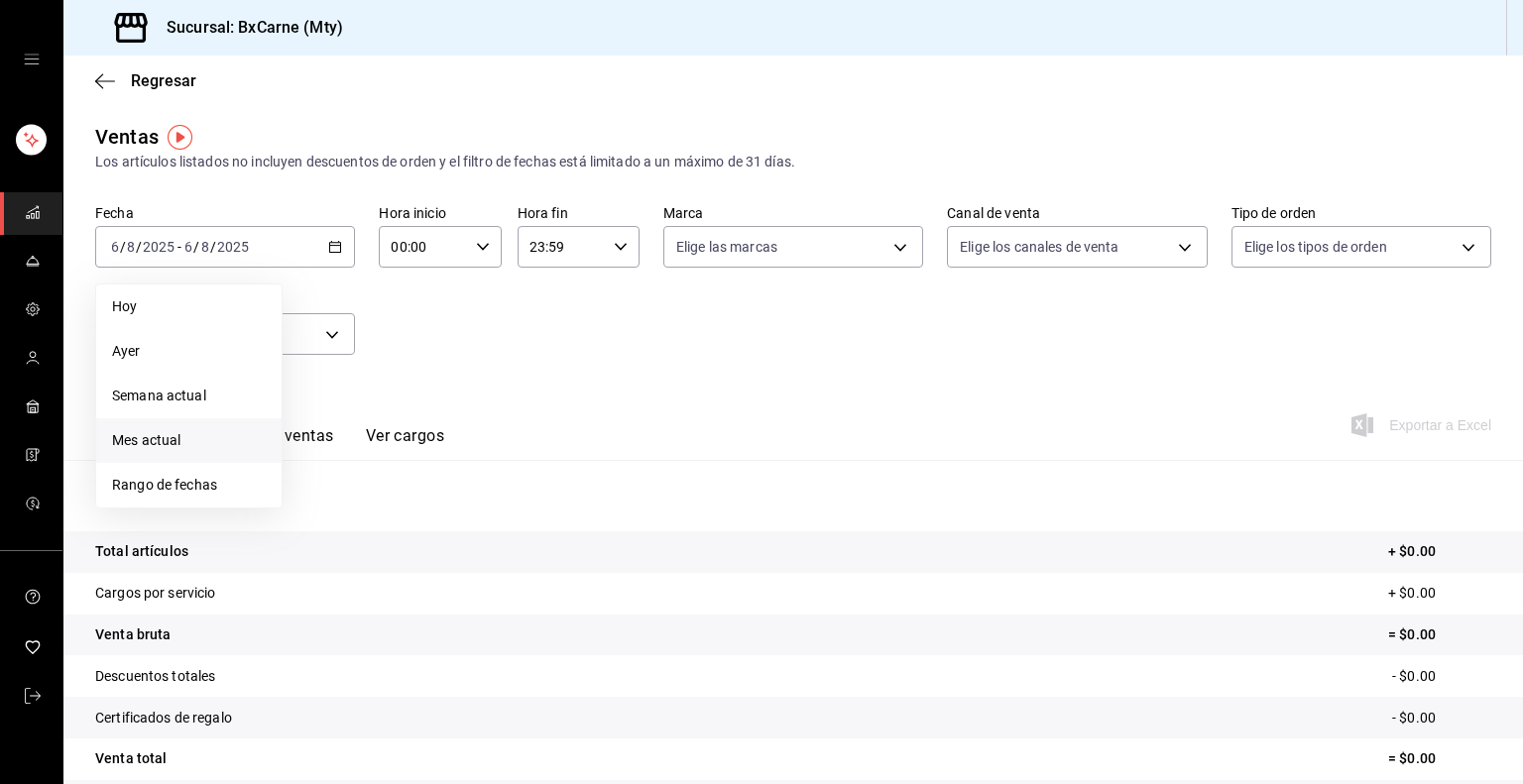 click on "Mes actual" at bounding box center (188, 440) 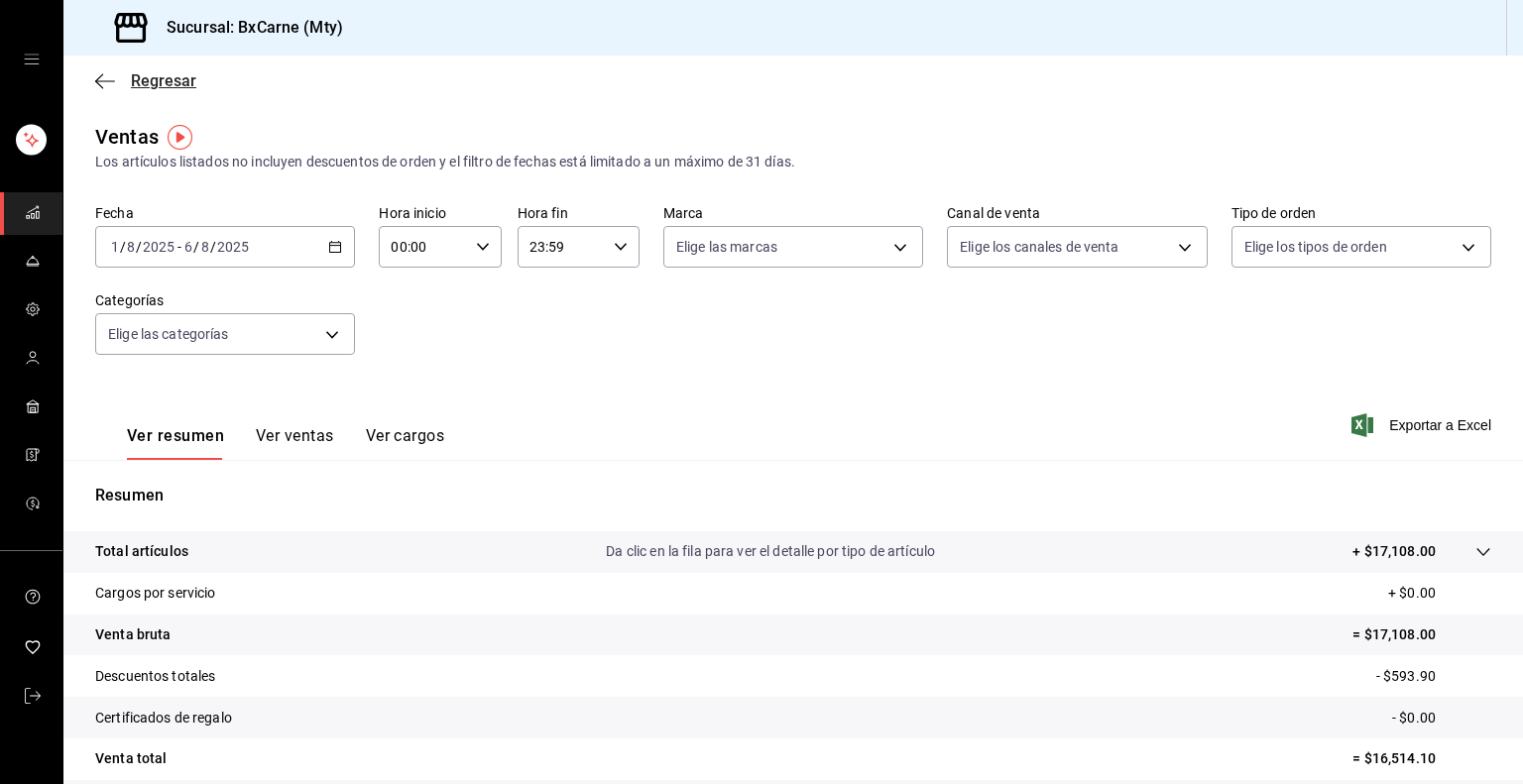 click 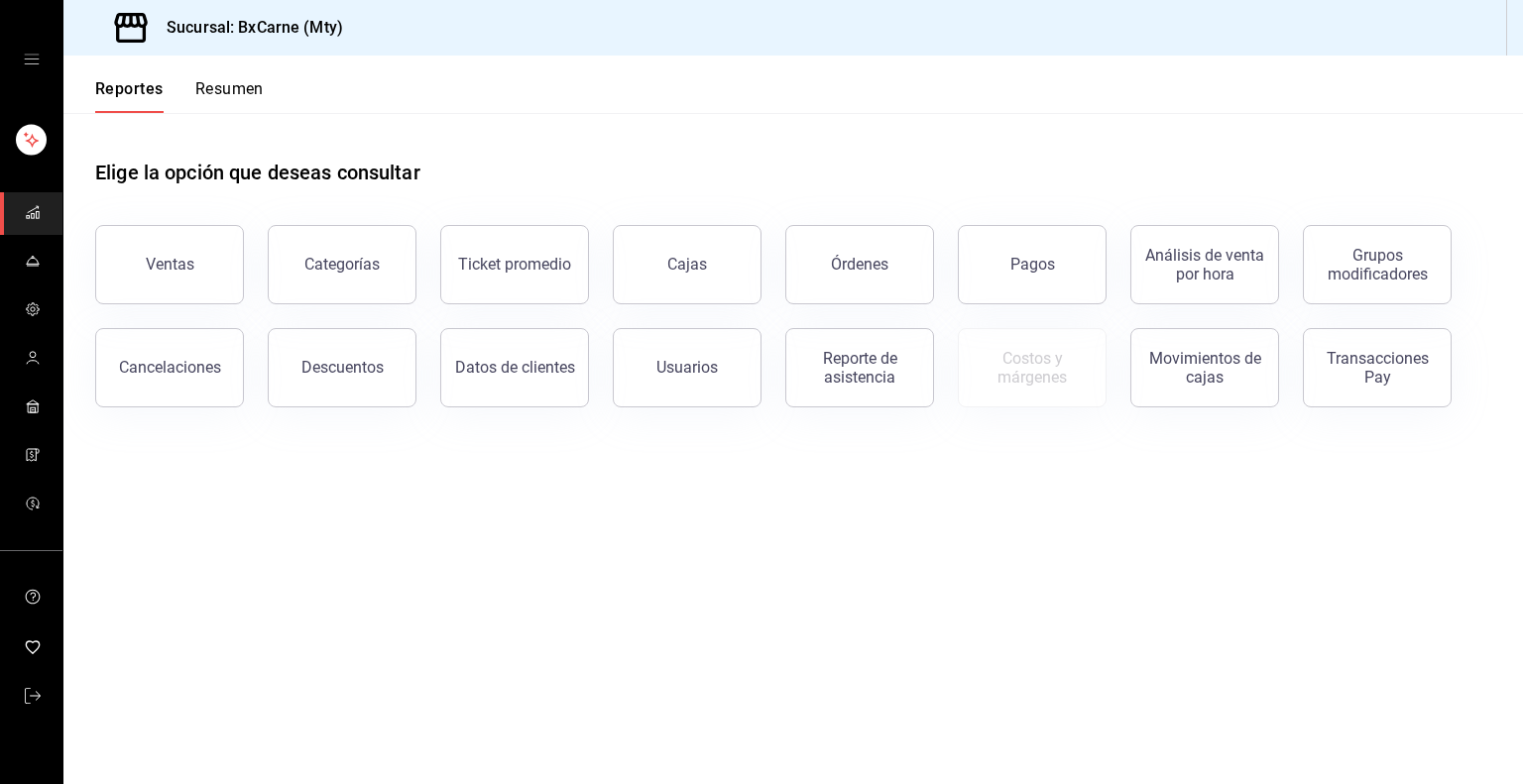 click on "Elige la opción que deseas consultar Ventas Categorías Ticket promedio Cajas Órdenes Pagos Análisis de venta por hora Grupos modificadores Cancelaciones Descuentos Datos de clientes Usuarios Reporte de asistencia Costos y márgenes Movimientos de cajas Transacciones Pay" at bounding box center (793, 448) 